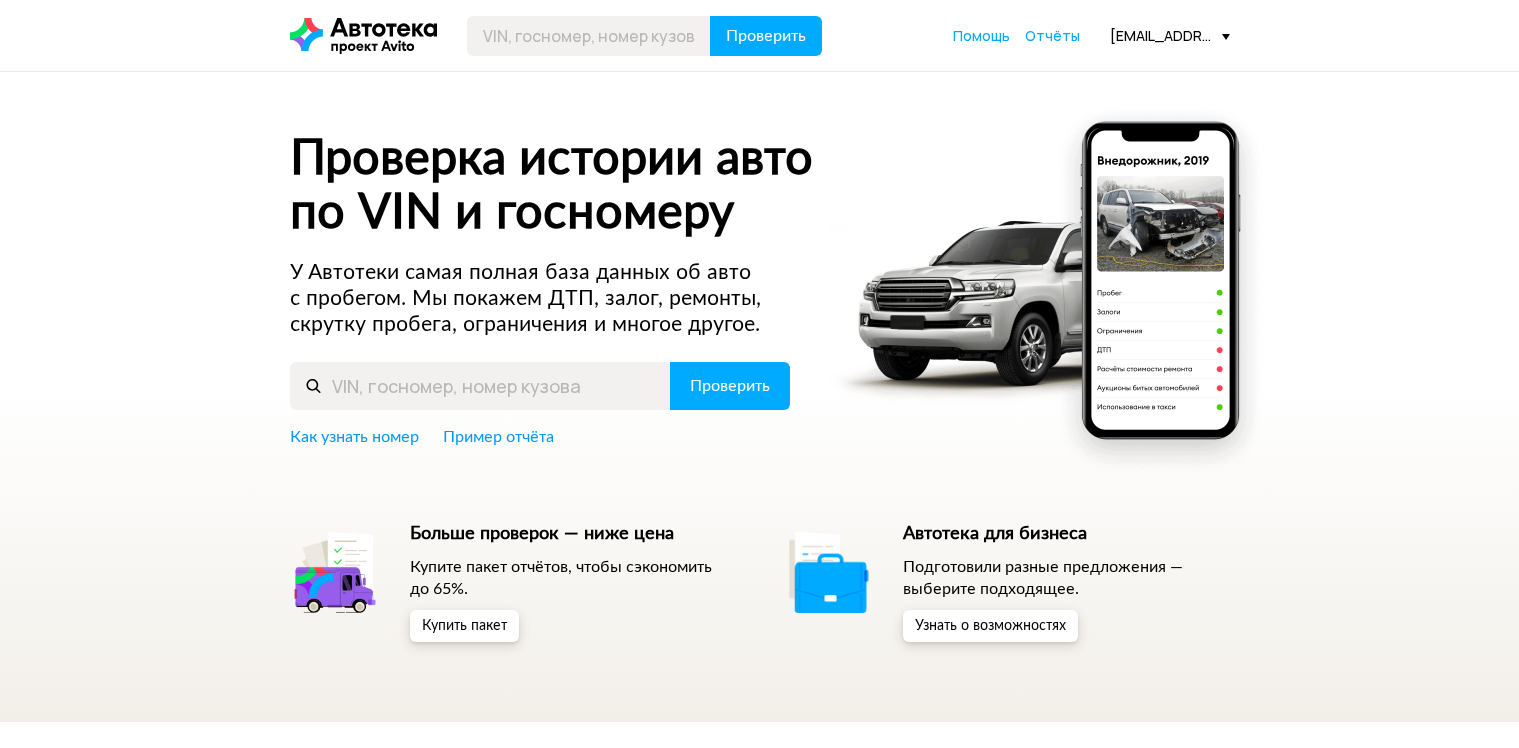 scroll, scrollTop: 0, scrollLeft: 0, axis: both 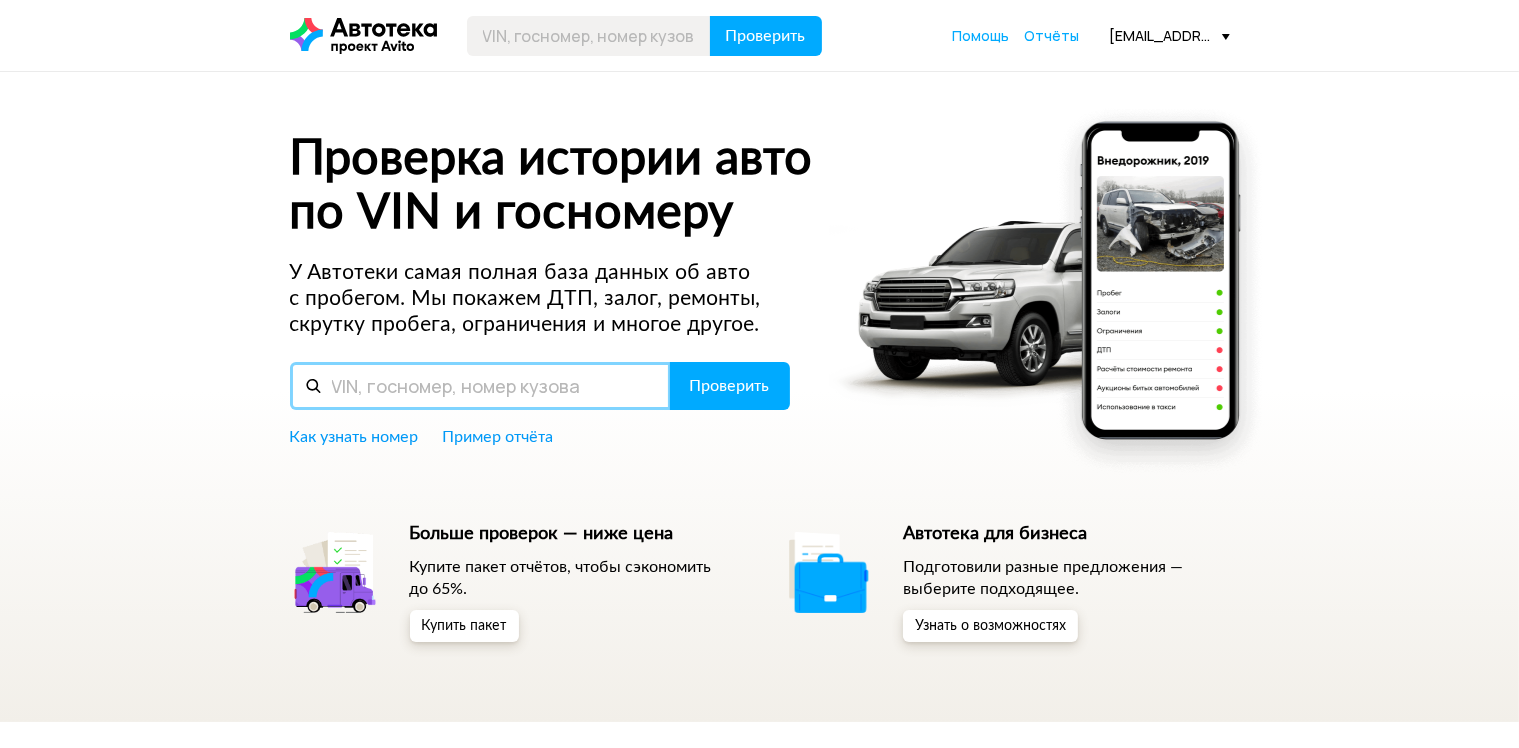 type on "JTJHY00W904119011" 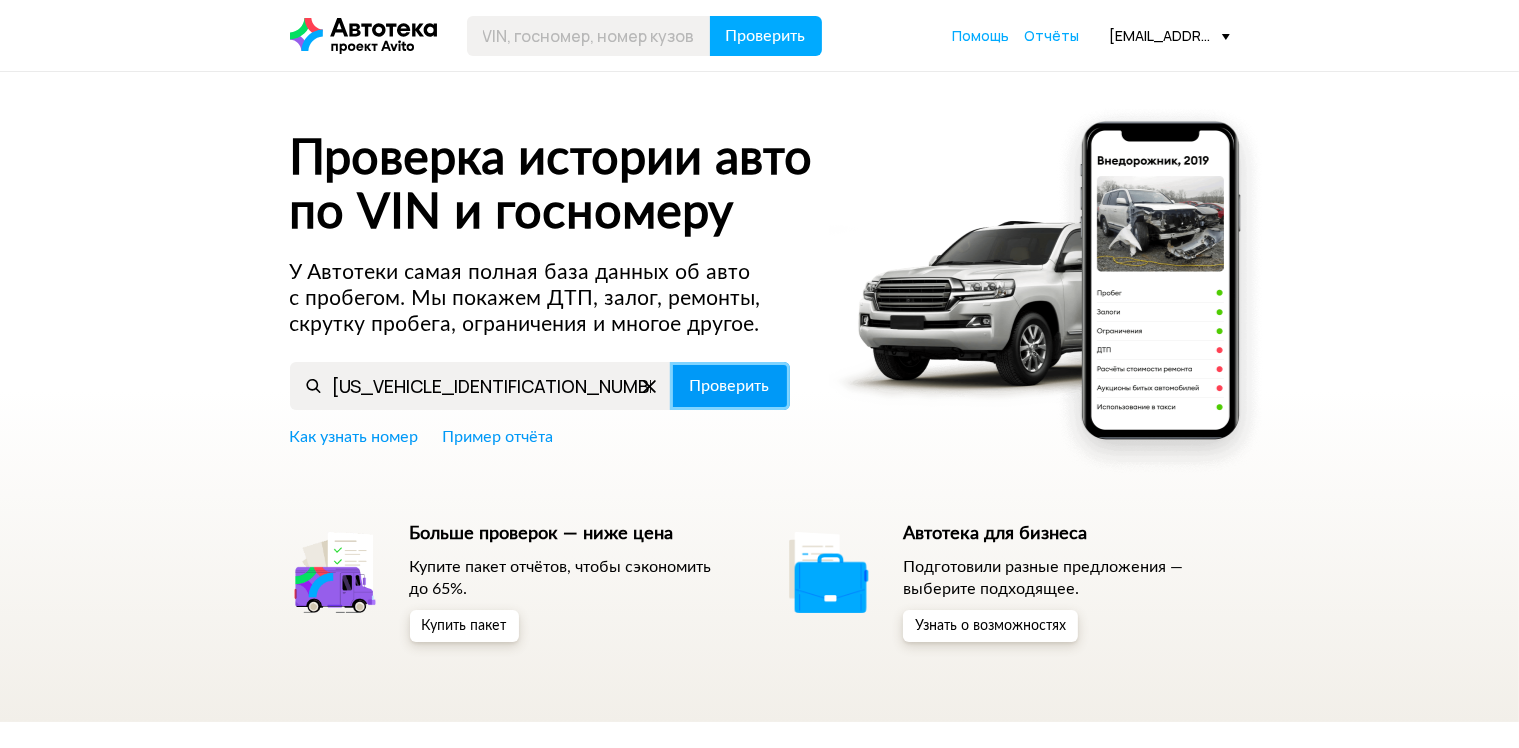 click on "Проверить" at bounding box center [730, 386] 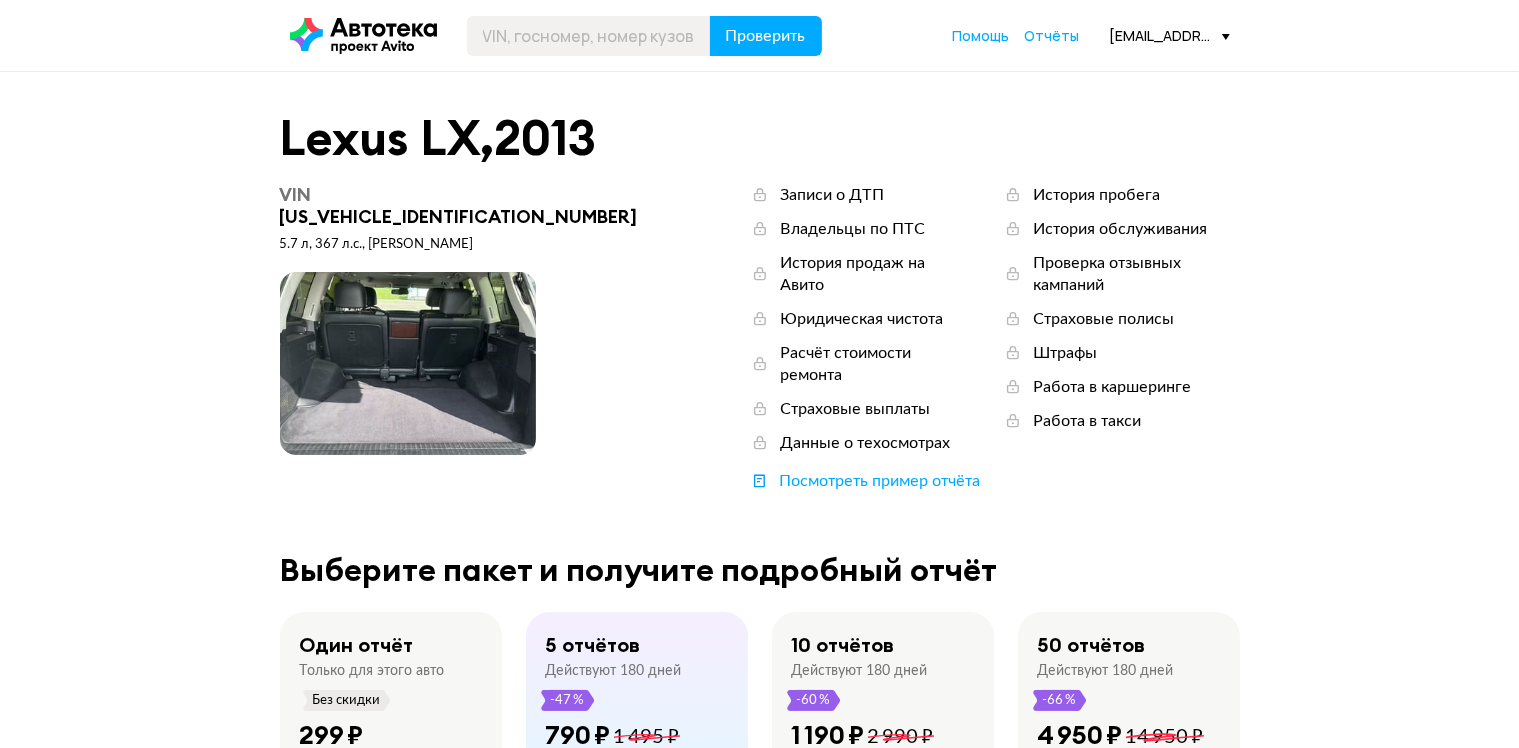 scroll, scrollTop: 200, scrollLeft: 0, axis: vertical 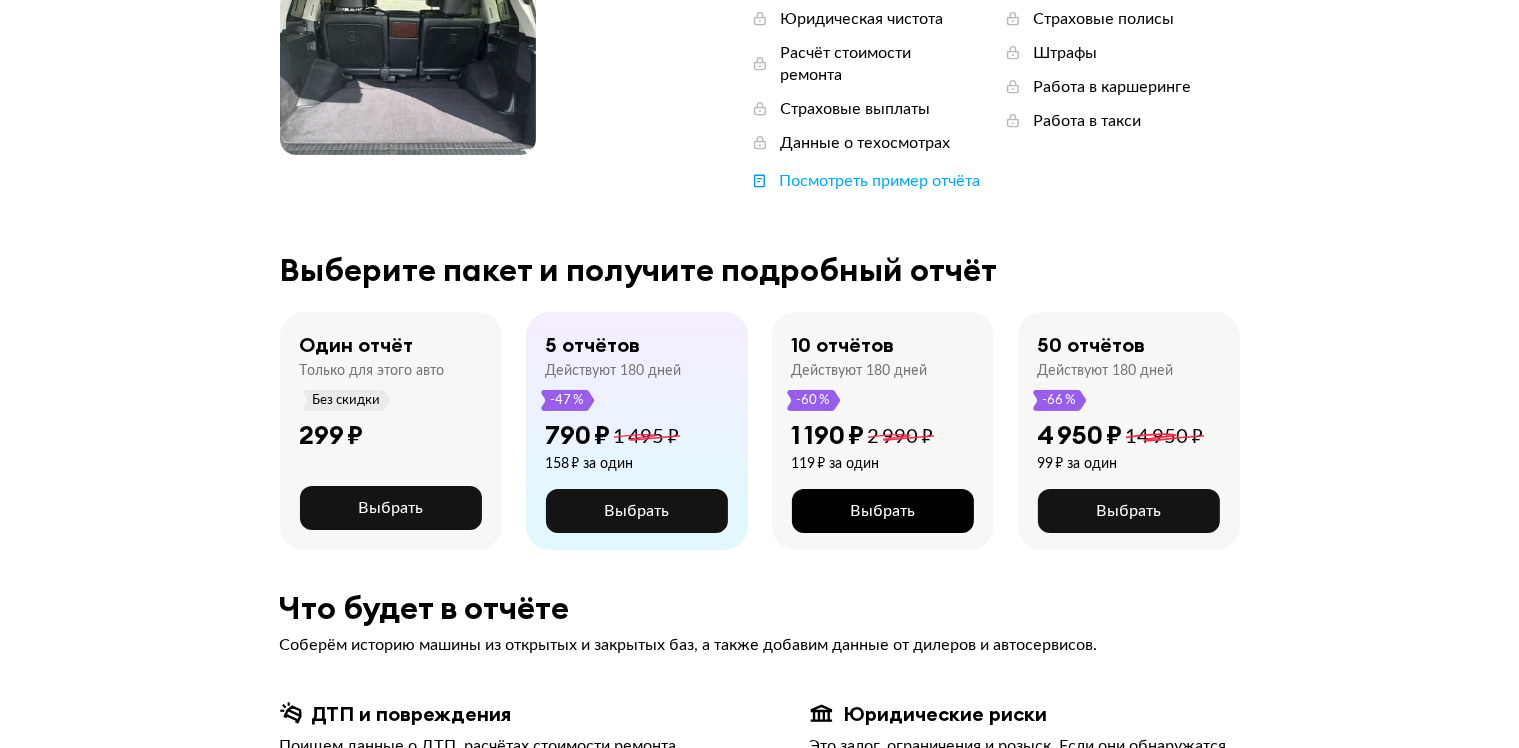 click on "Выбрать" at bounding box center [882, 511] 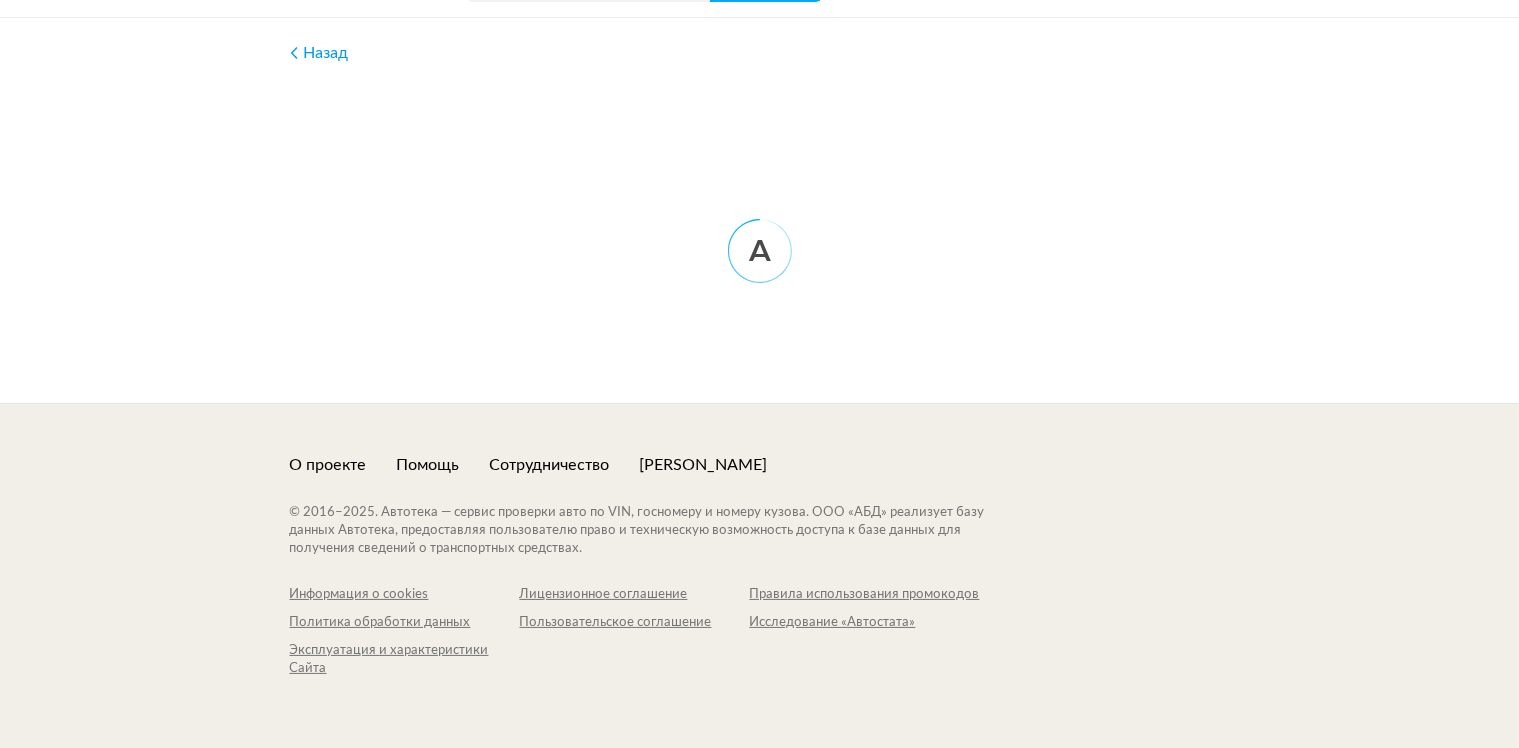 scroll, scrollTop: 0, scrollLeft: 0, axis: both 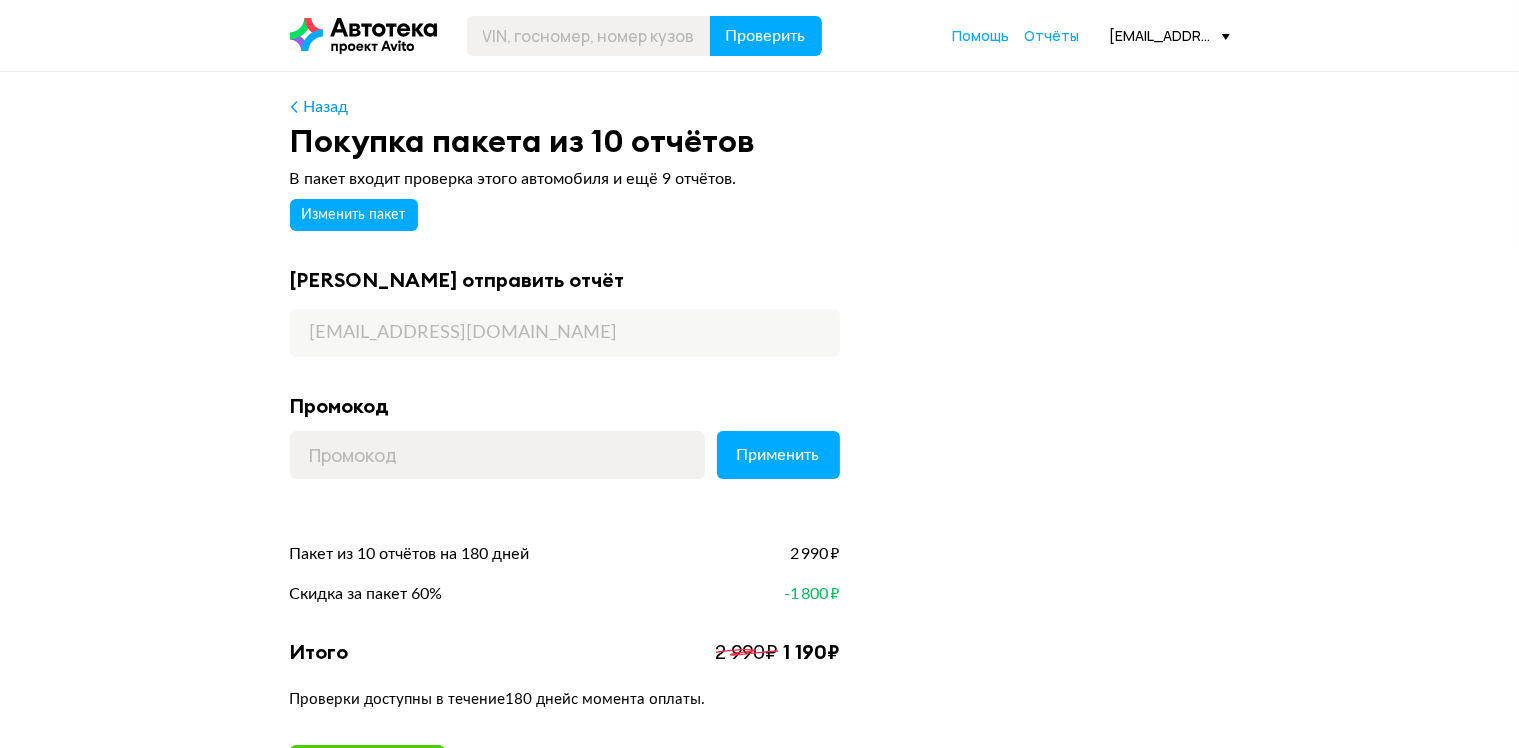 click on "[EMAIL_ADDRESS][DOMAIN_NAME]" at bounding box center [565, 333] 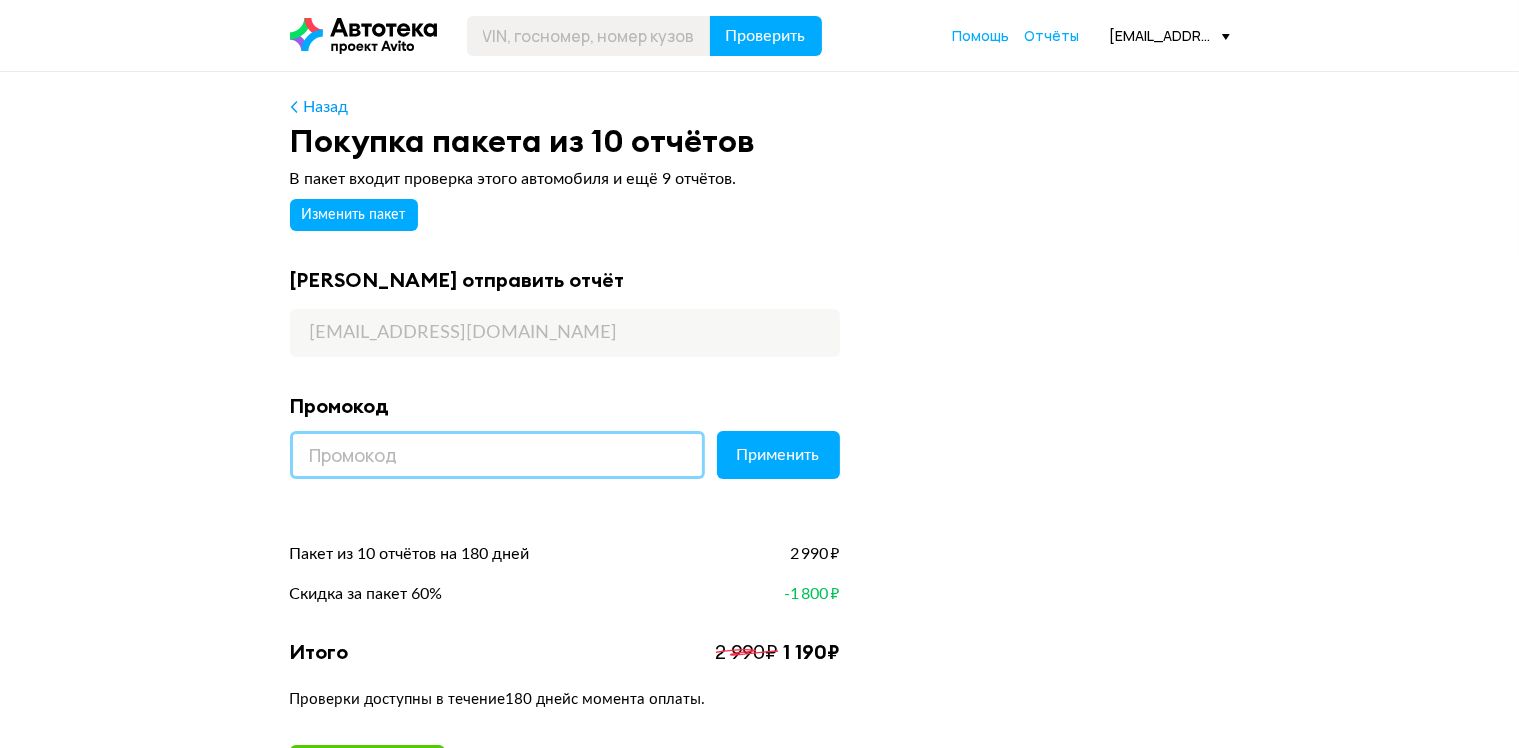 click at bounding box center (497, 455) 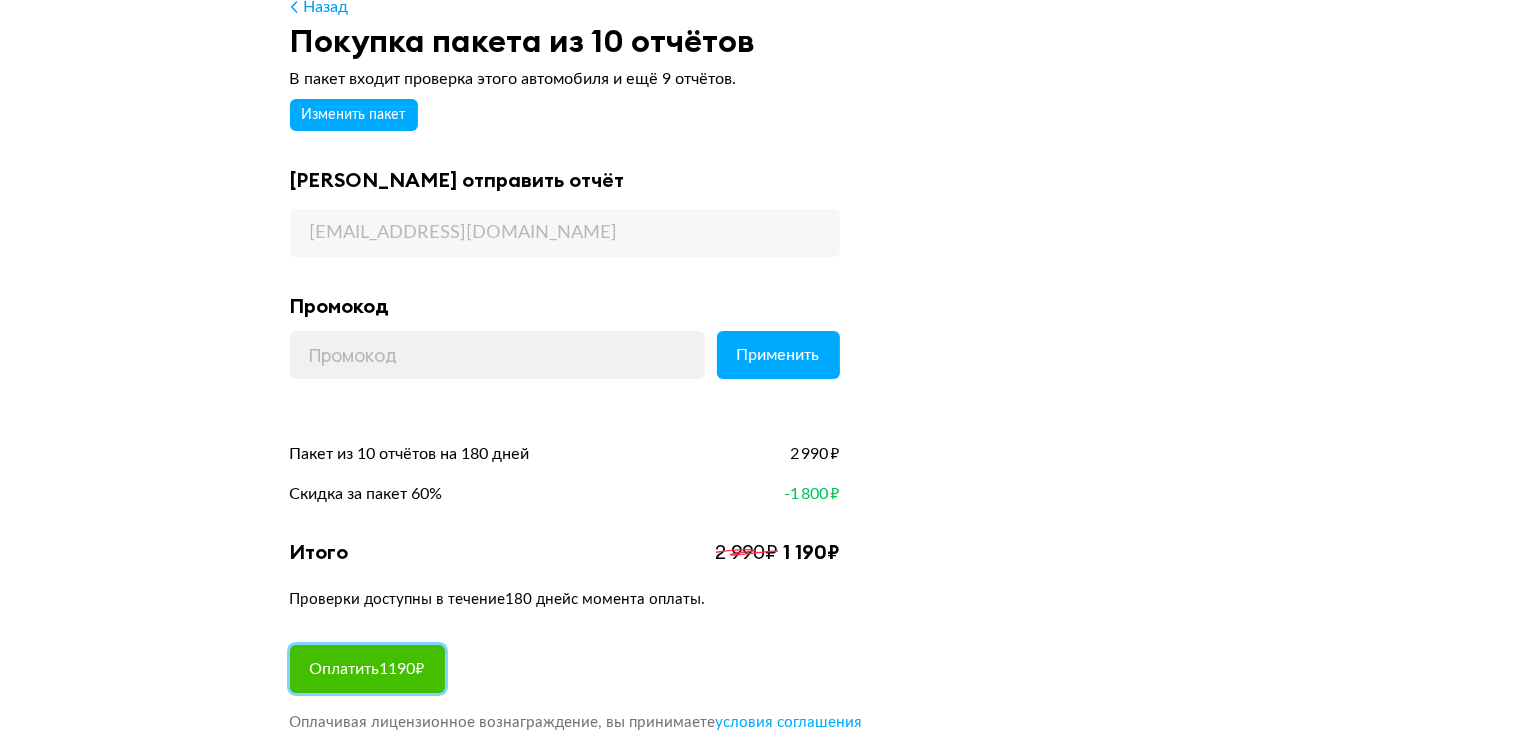 click on "Оплатить  1190  ₽" at bounding box center (367, 669) 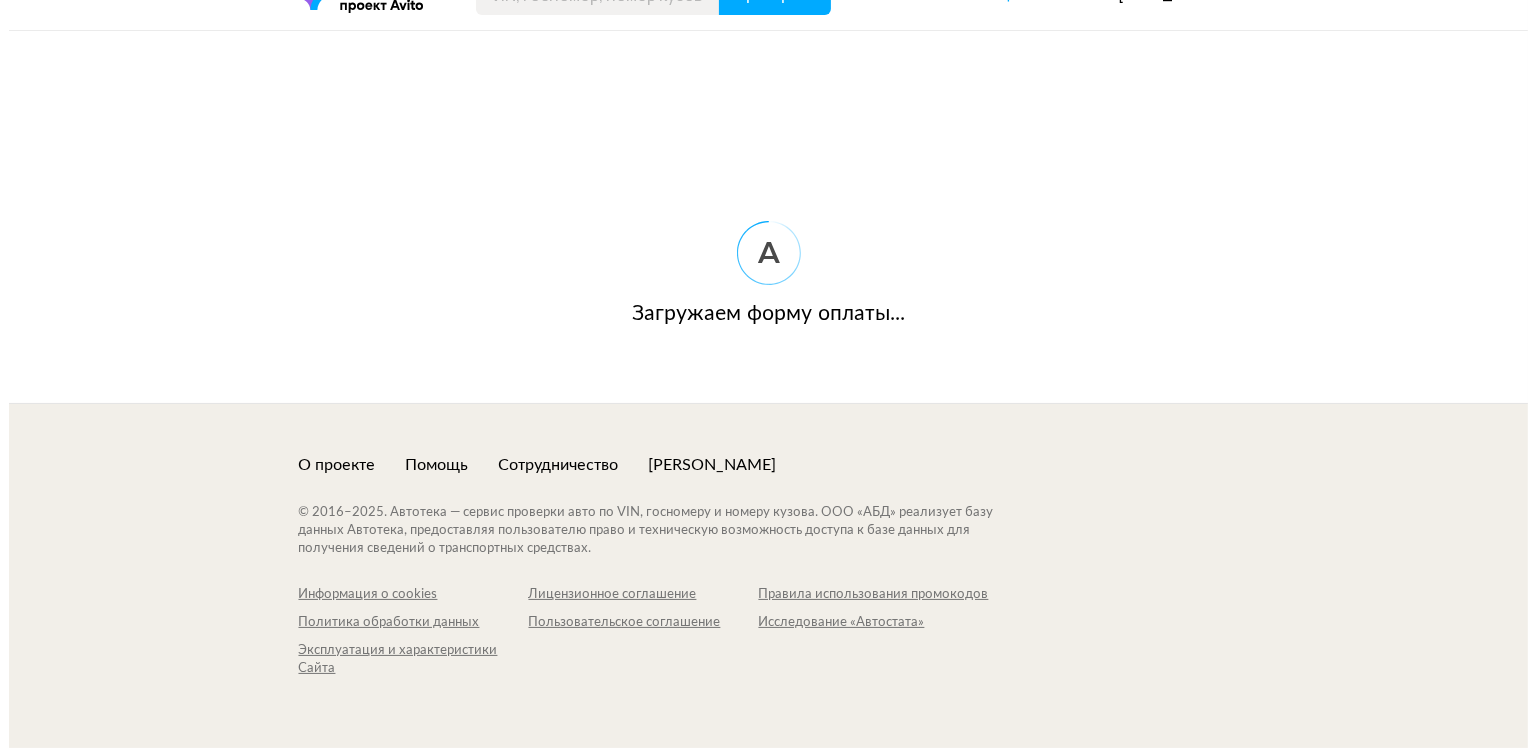 scroll, scrollTop: 0, scrollLeft: 0, axis: both 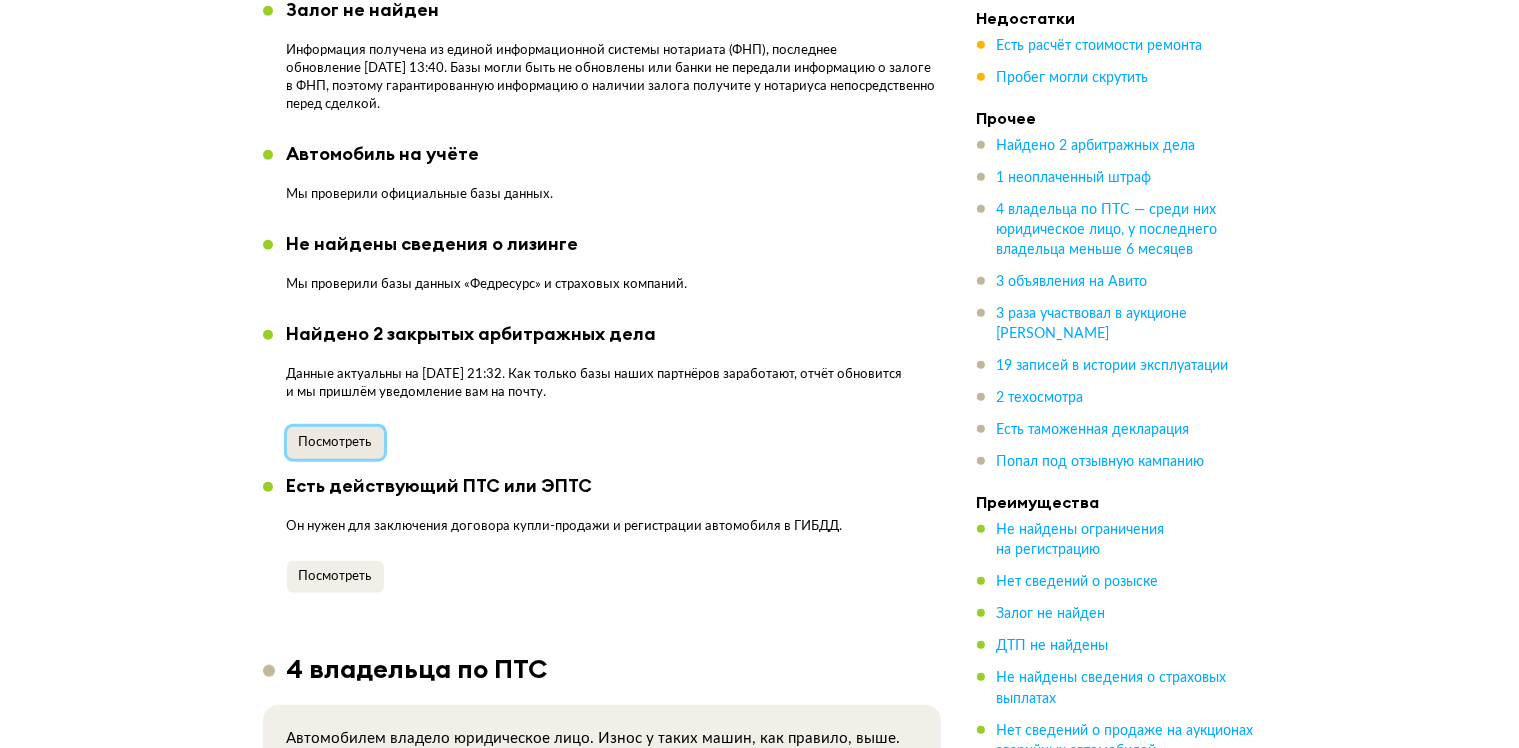click on "Посмотреть" at bounding box center [335, 442] 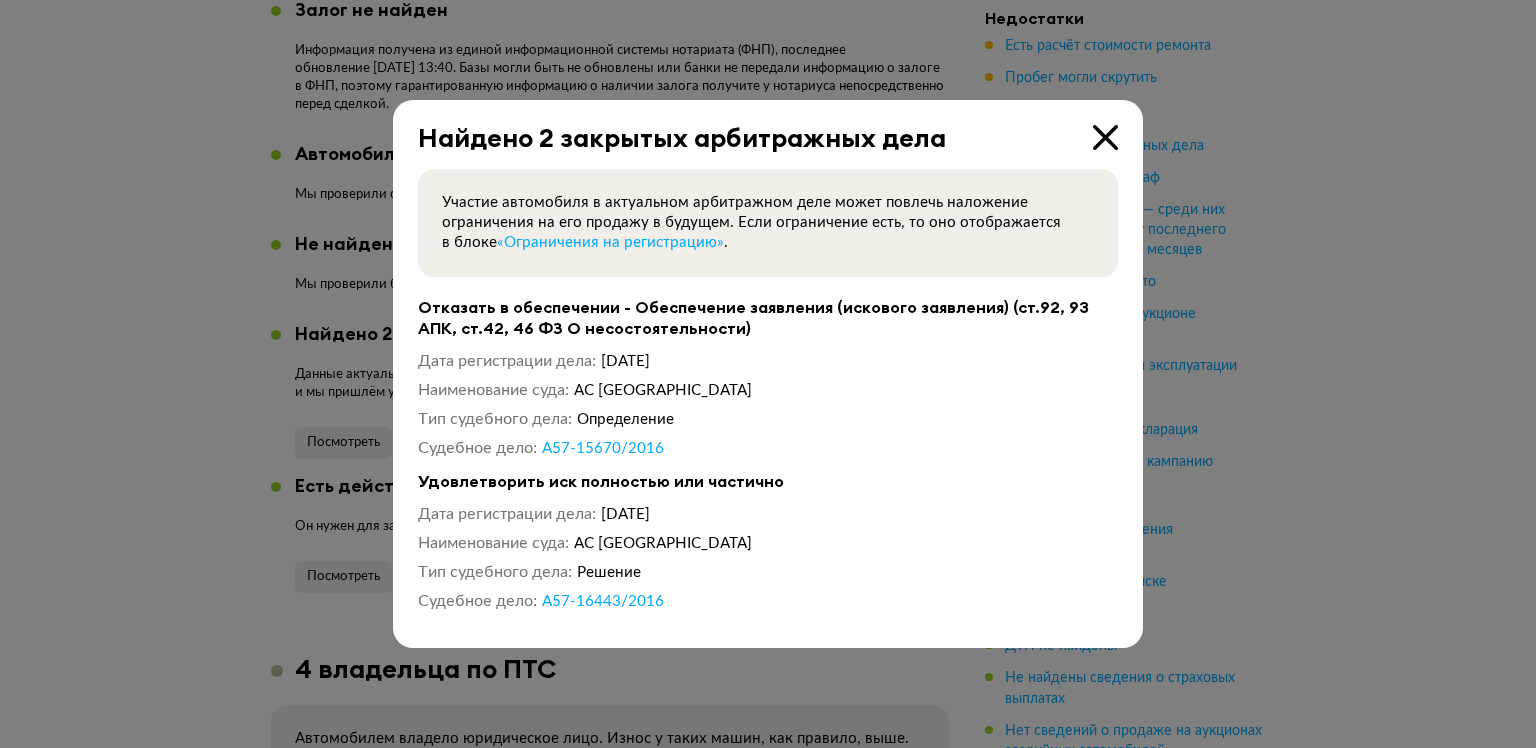 click at bounding box center (1105, 137) 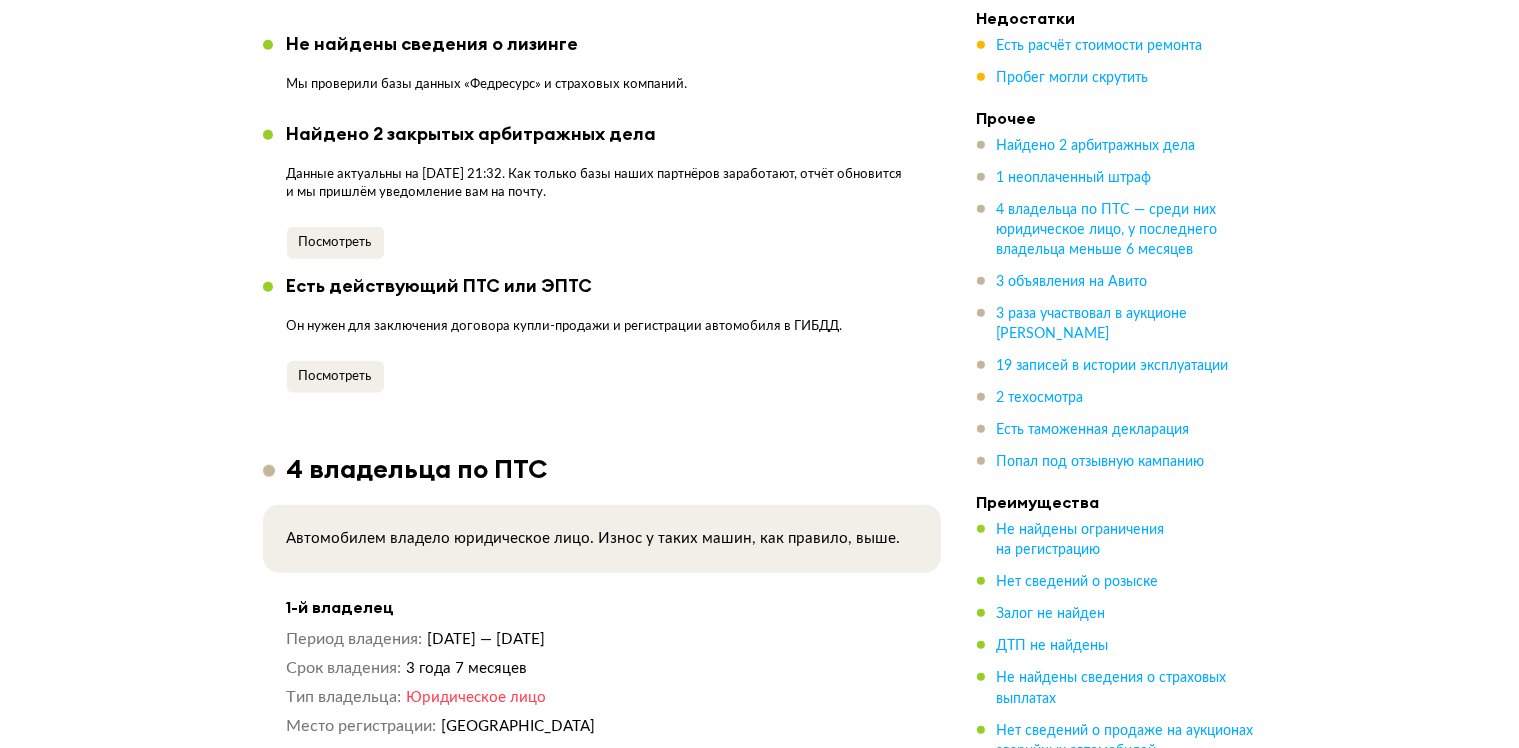 scroll, scrollTop: 2300, scrollLeft: 0, axis: vertical 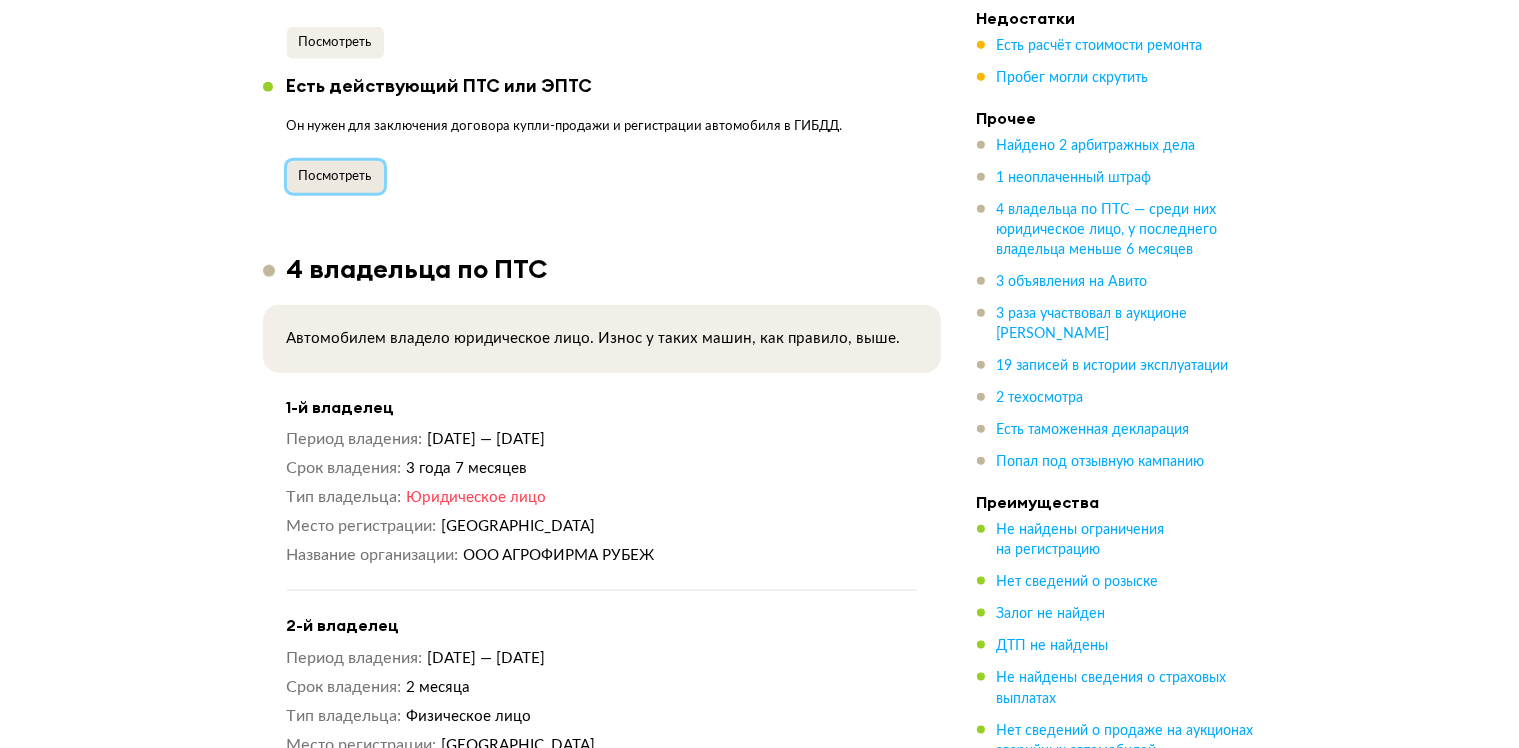 click on "Посмотреть" at bounding box center [335, 176] 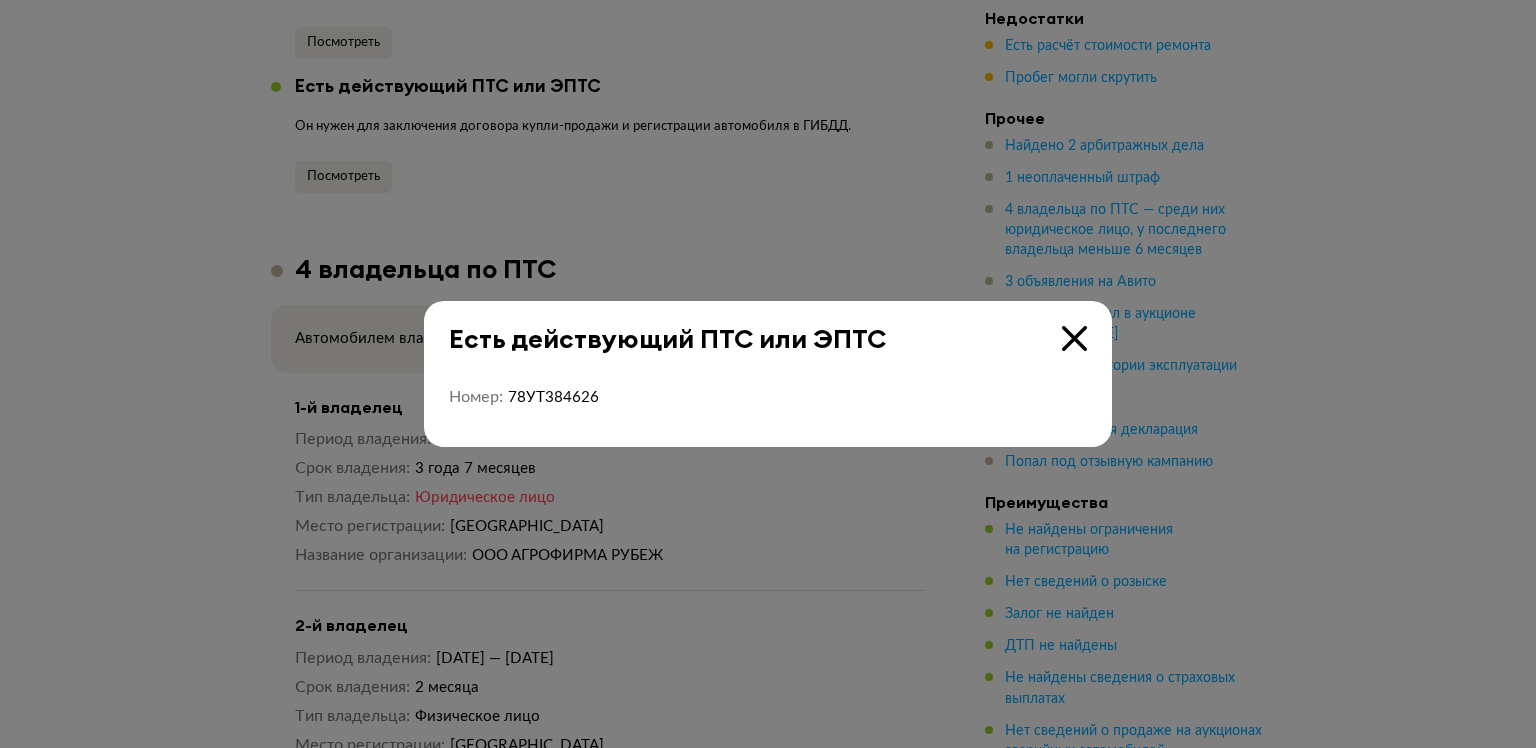 click at bounding box center (1074, 338) 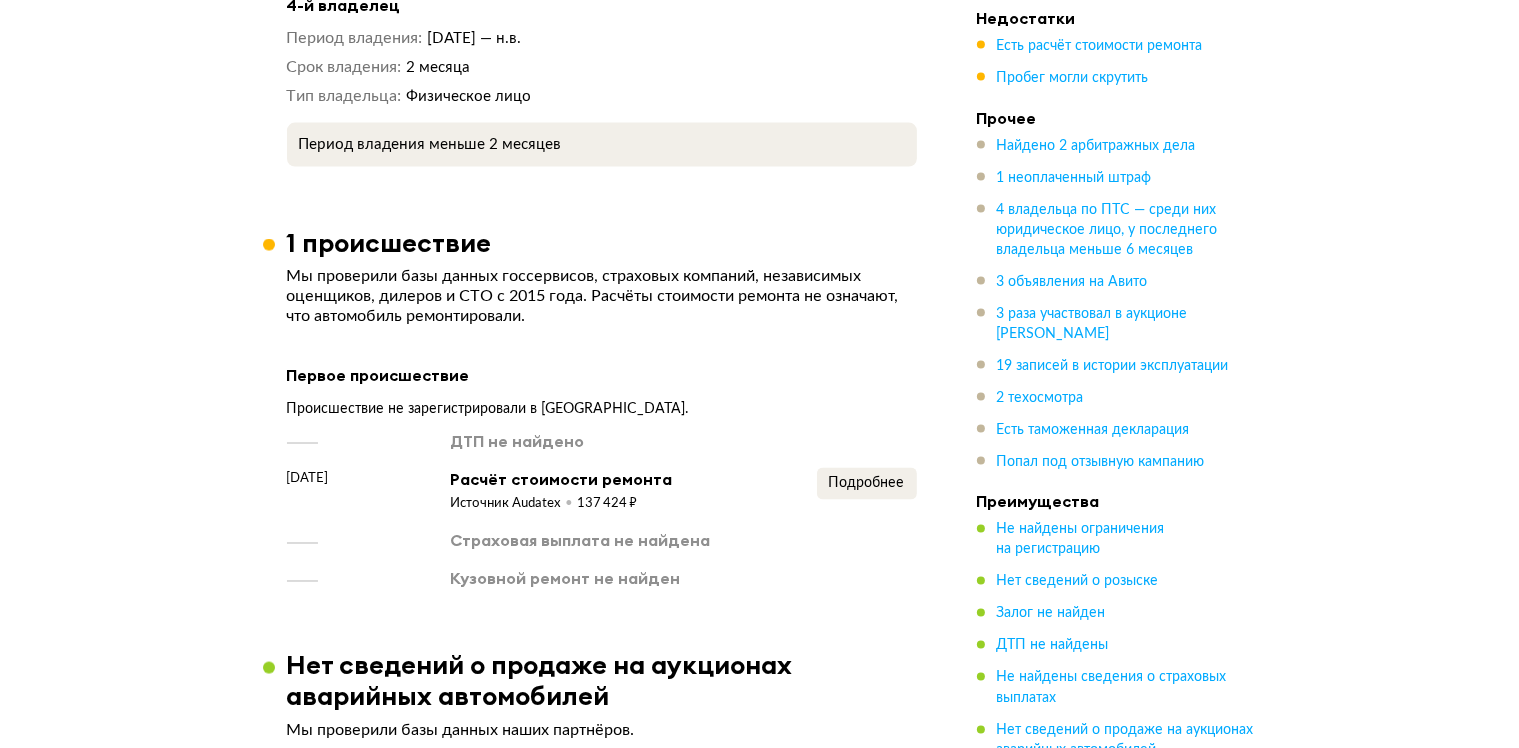 scroll, scrollTop: 3400, scrollLeft: 0, axis: vertical 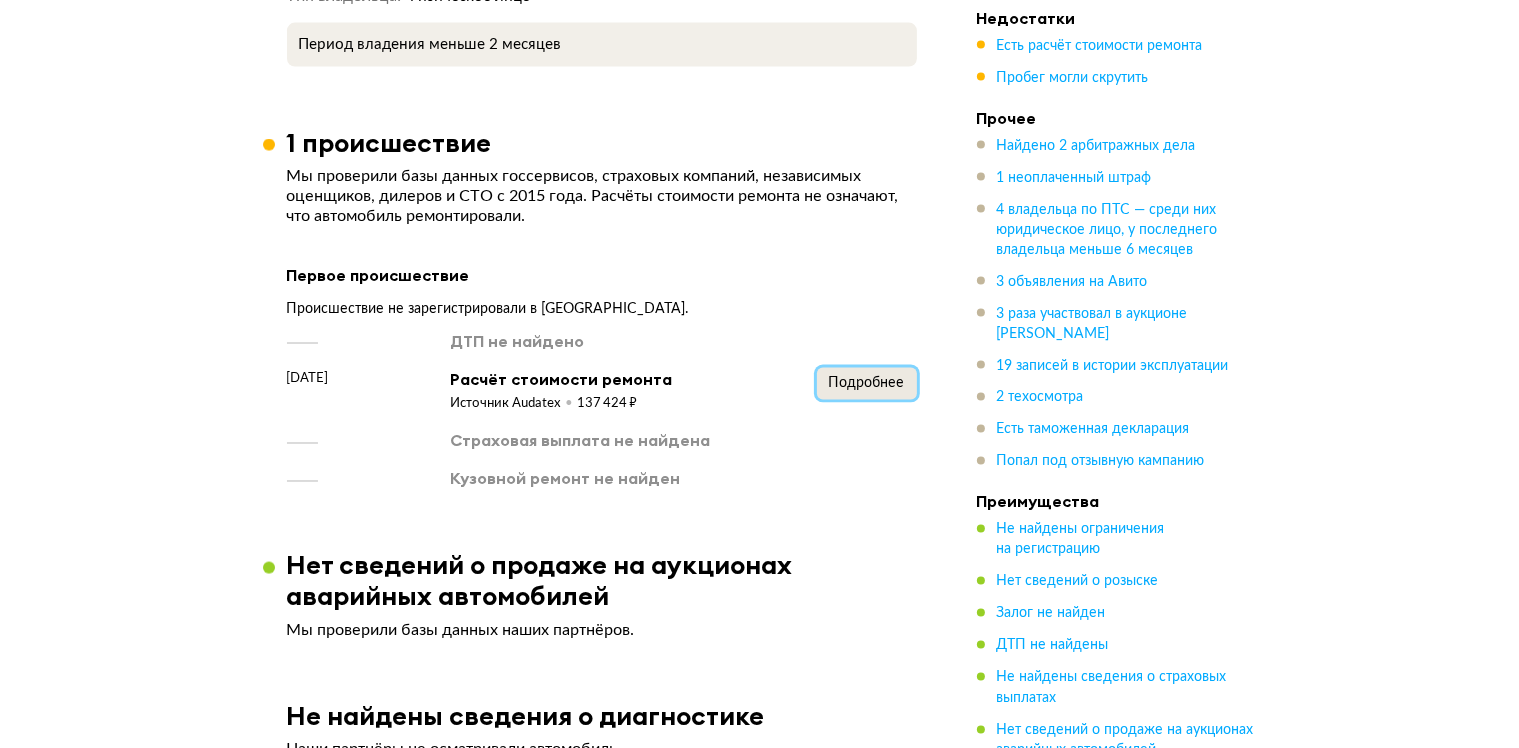 click on "Подробнее" at bounding box center (867, 383) 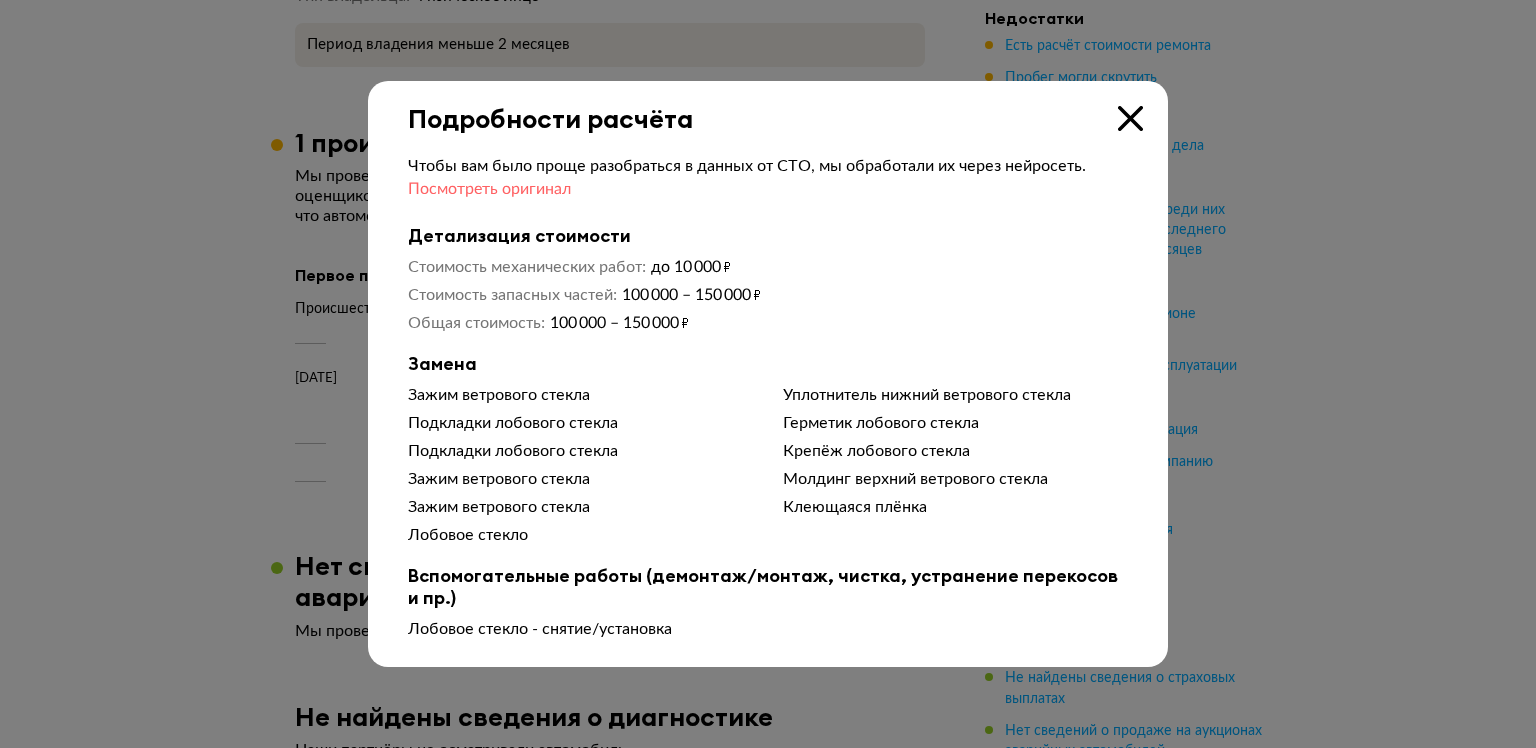 click on "Посмотреть оригинал" at bounding box center (489, 189) 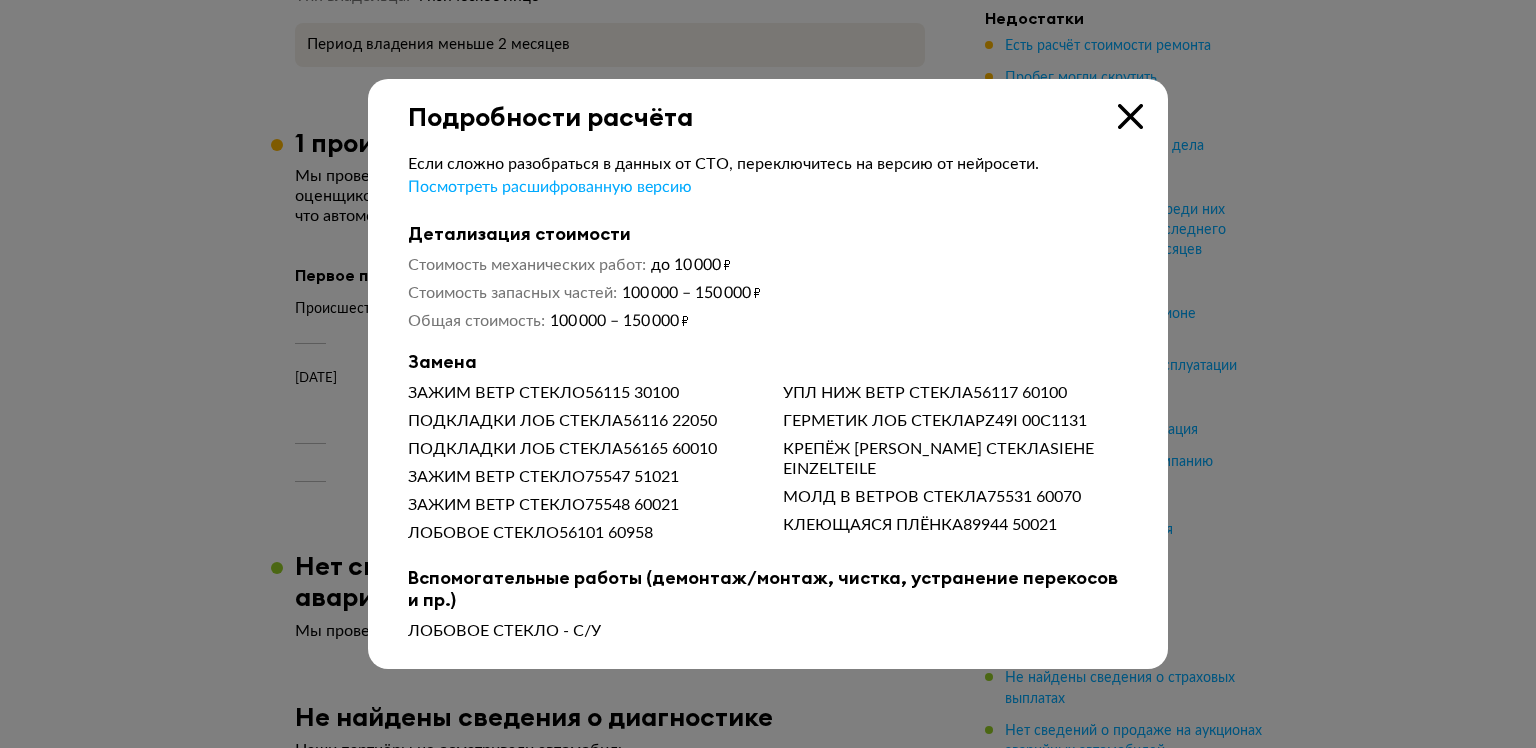 click at bounding box center (1130, 116) 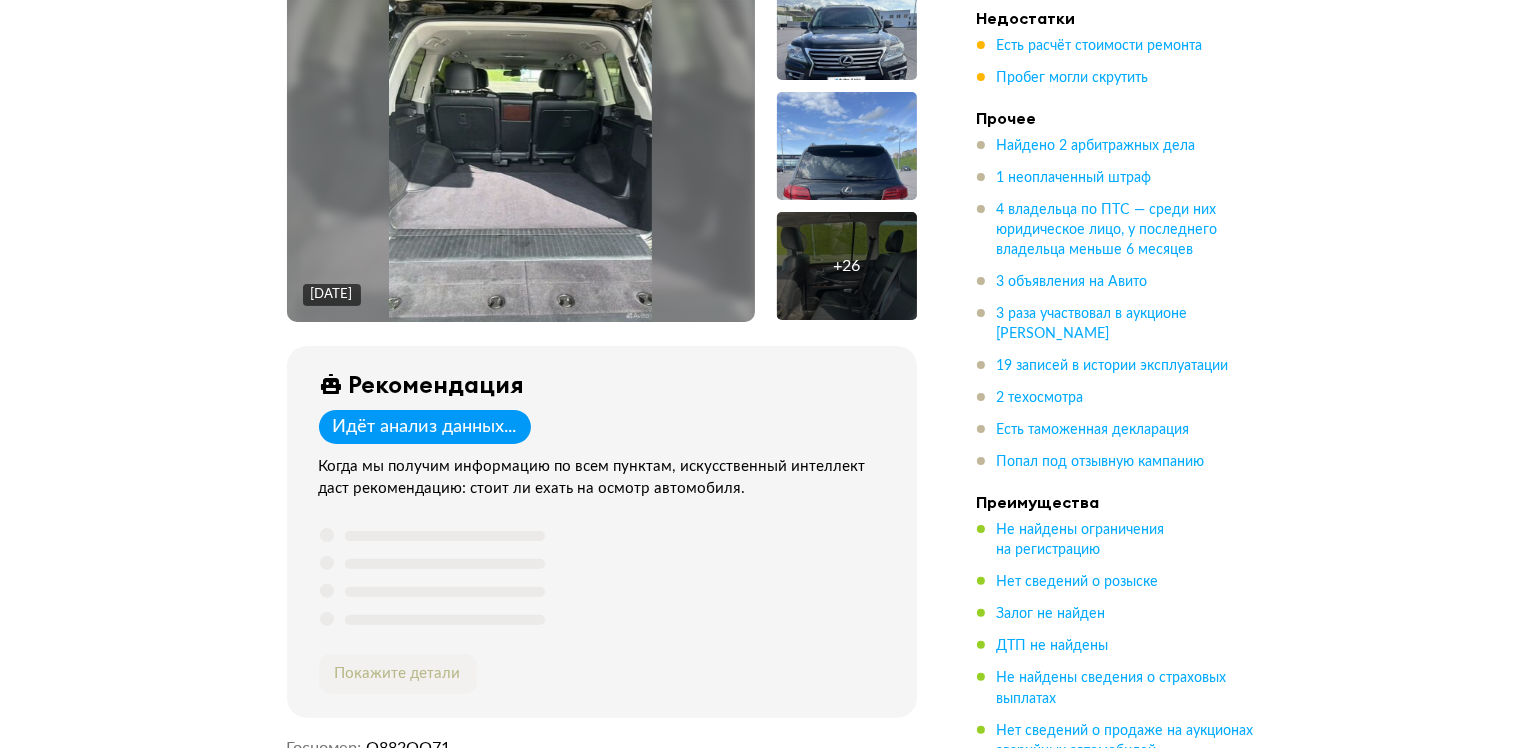 scroll, scrollTop: 0, scrollLeft: 0, axis: both 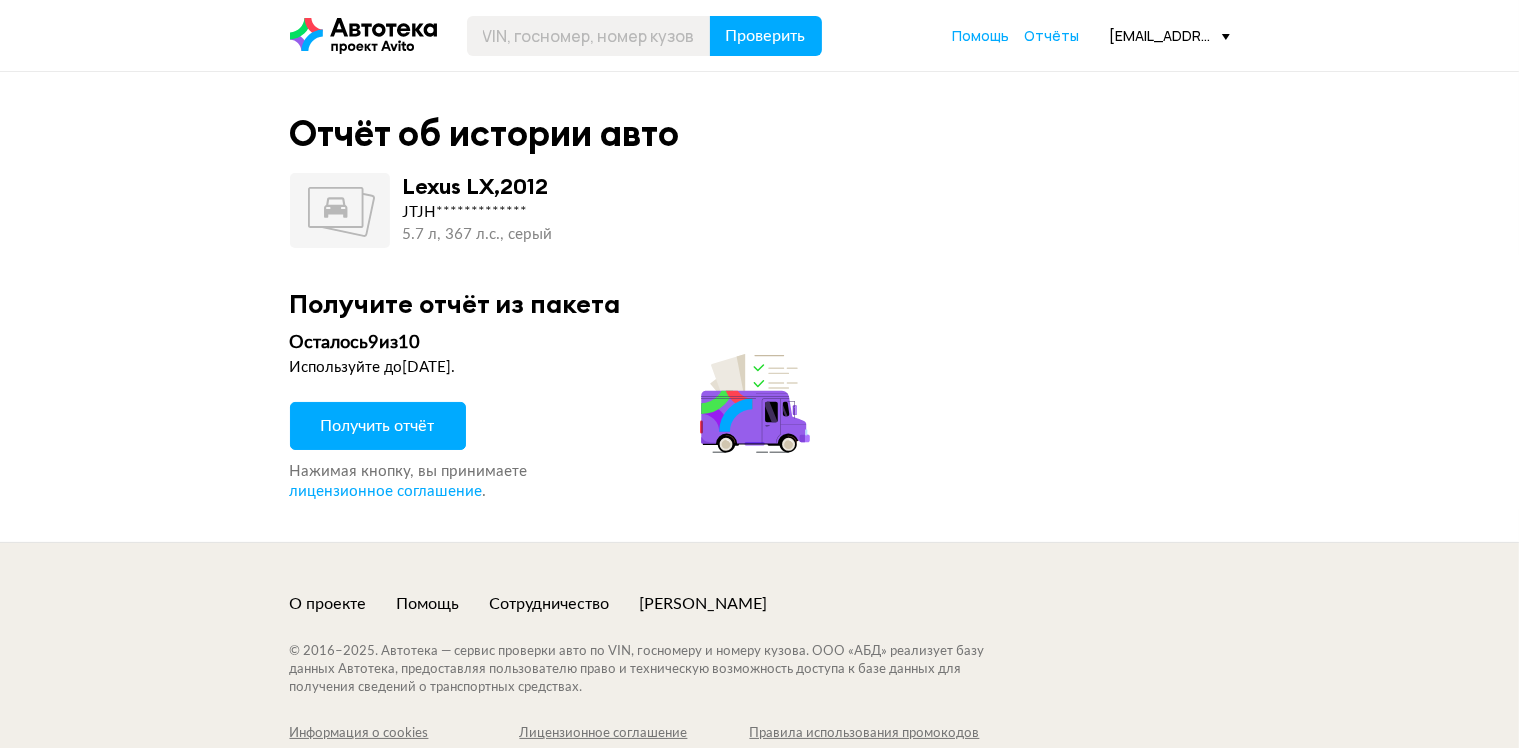 click on "Получить отчёт" at bounding box center (378, 426) 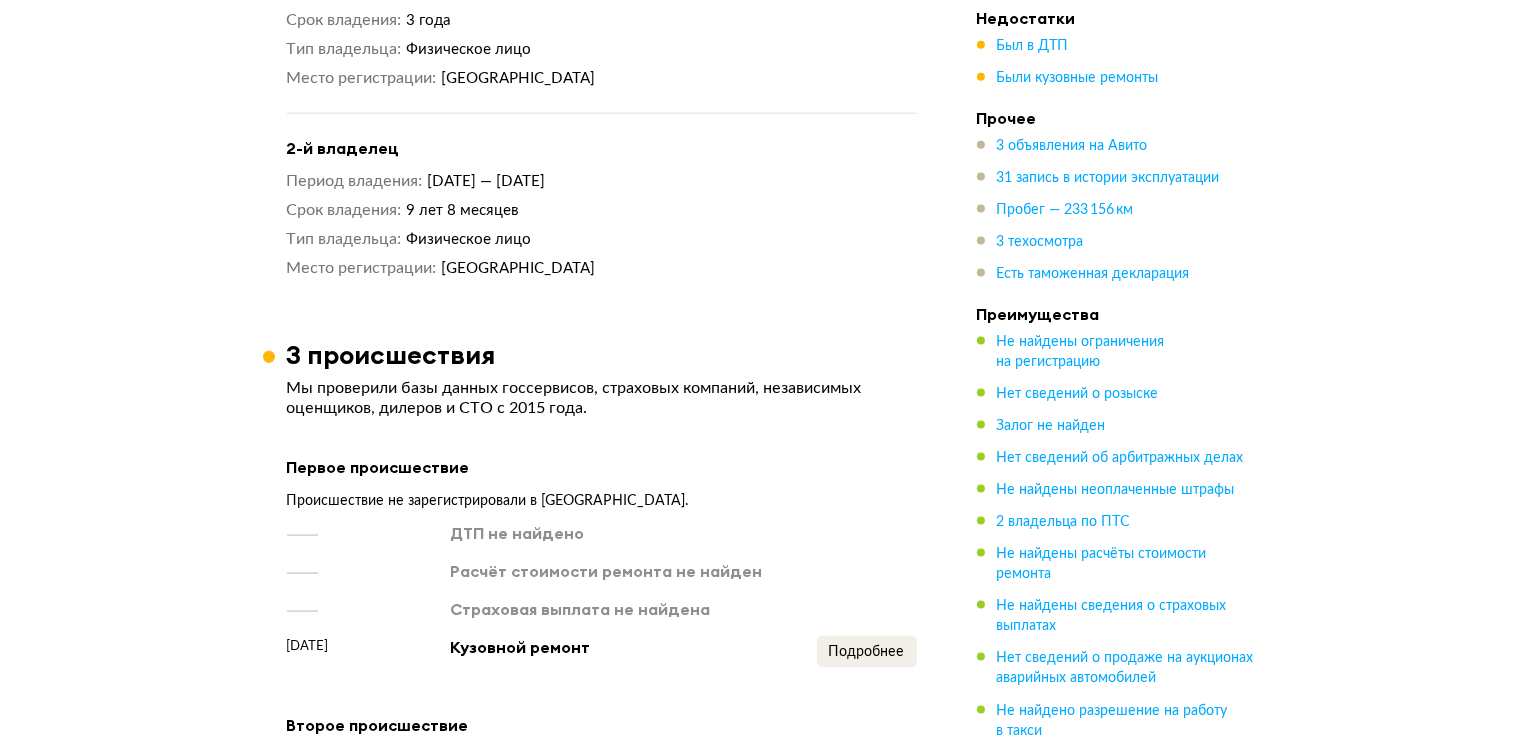 scroll, scrollTop: 2900, scrollLeft: 0, axis: vertical 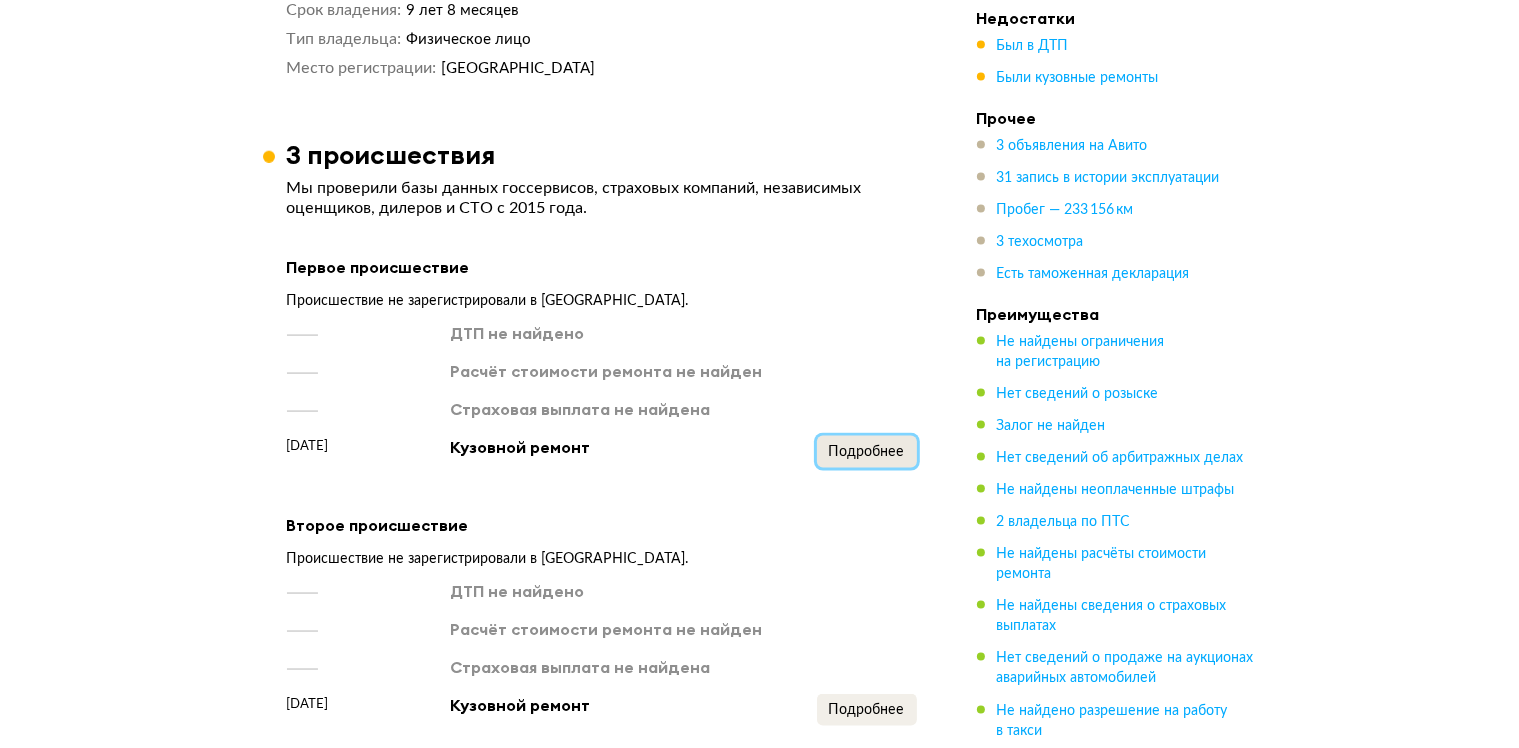click on "Подробнее" at bounding box center [867, 452] 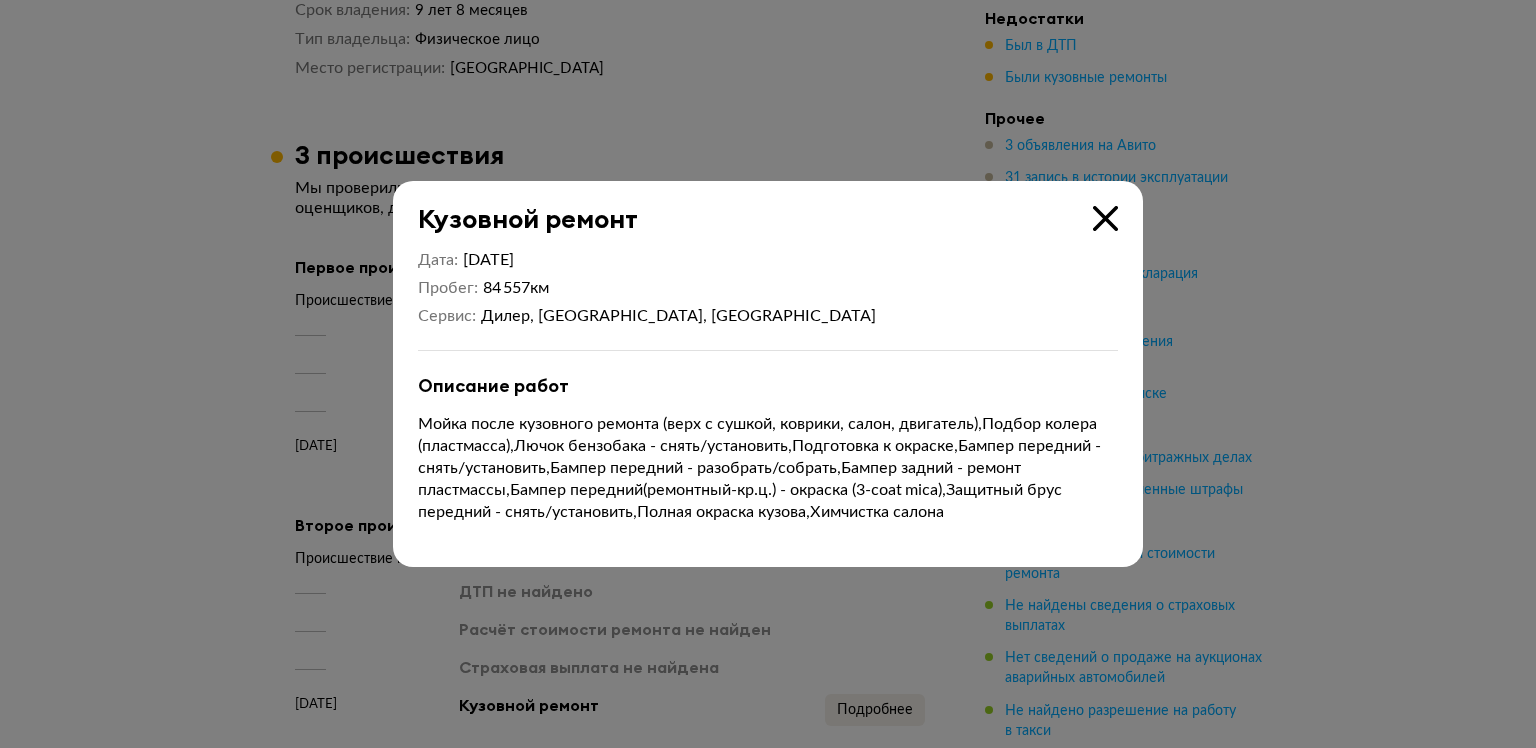 click at bounding box center [1105, 218] 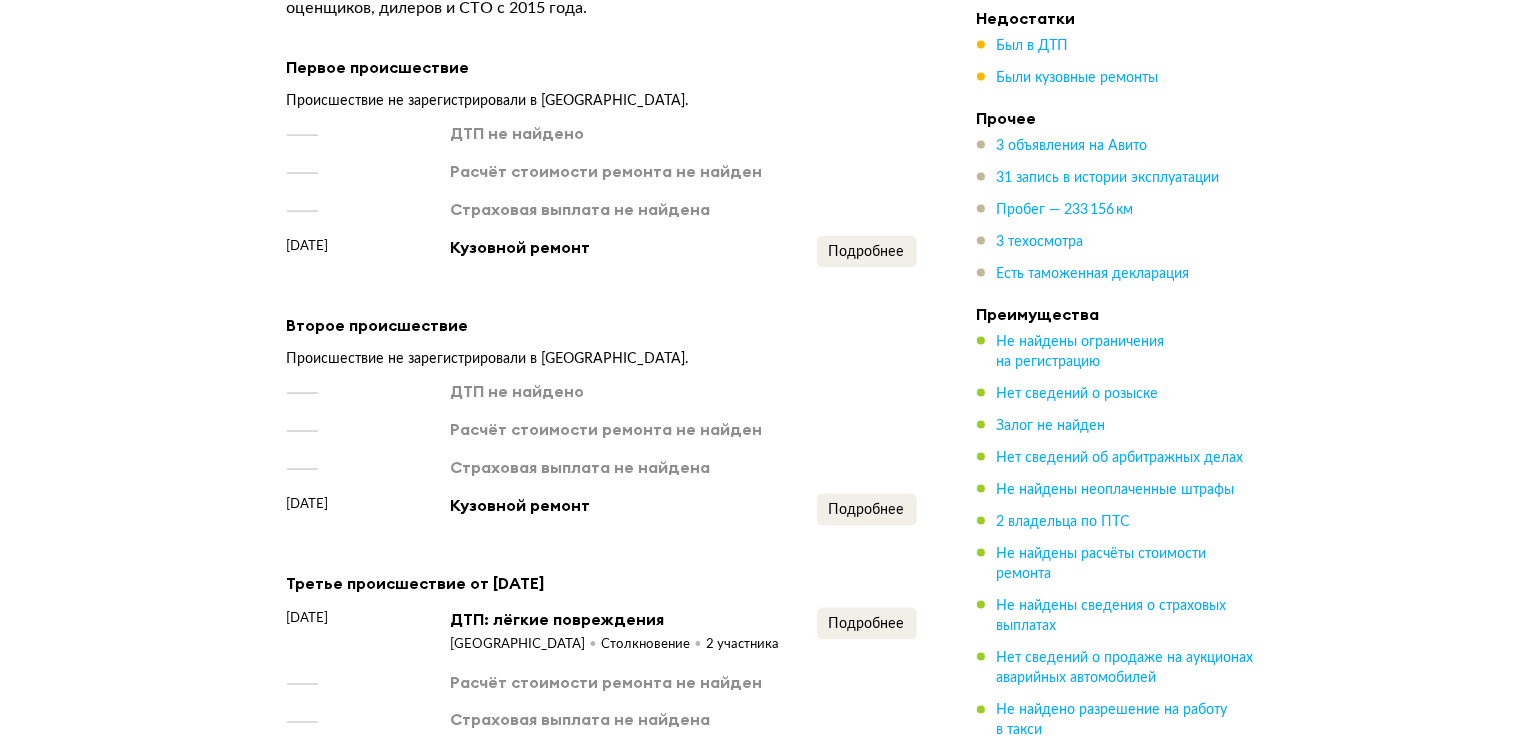 scroll, scrollTop: 3200, scrollLeft: 0, axis: vertical 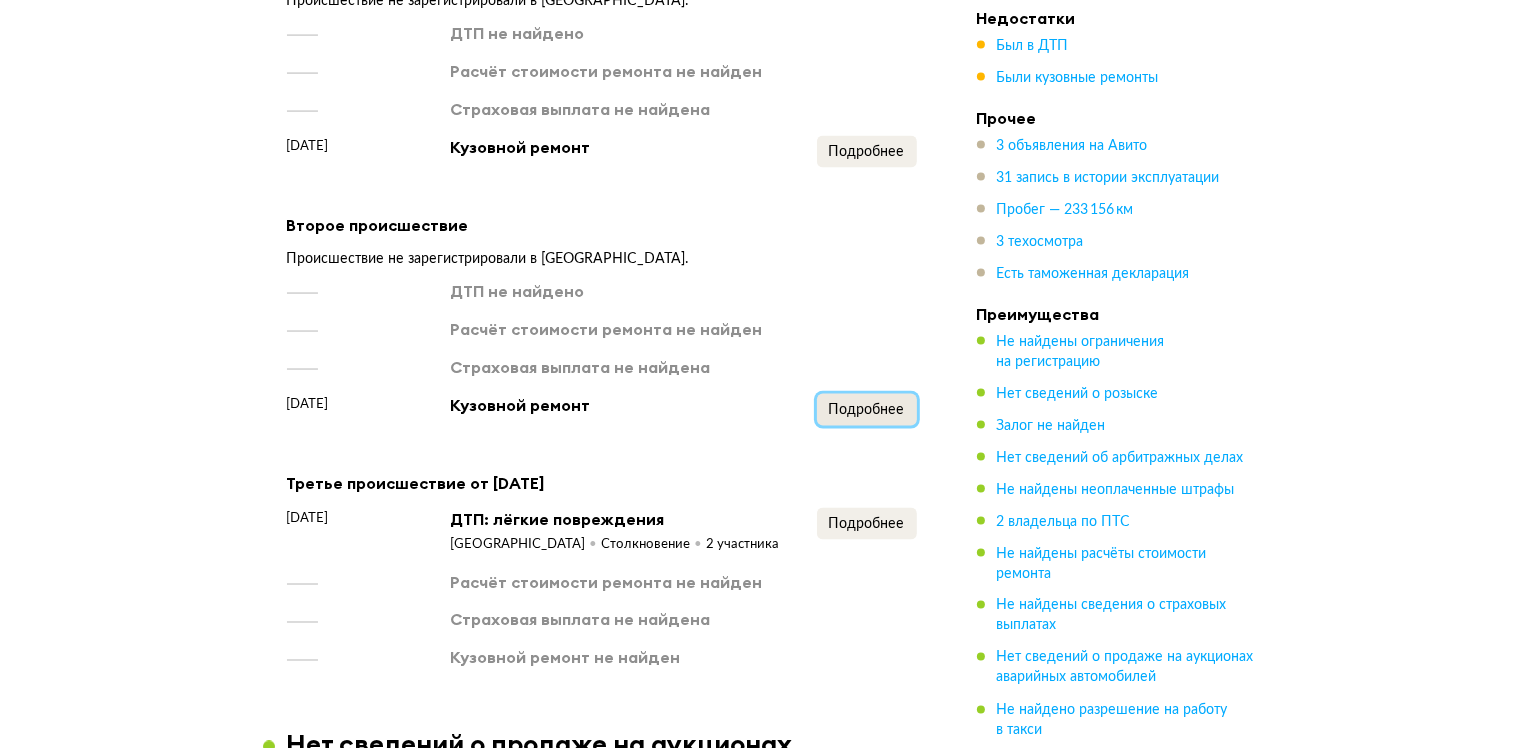 click on "Подробнее" at bounding box center (867, 410) 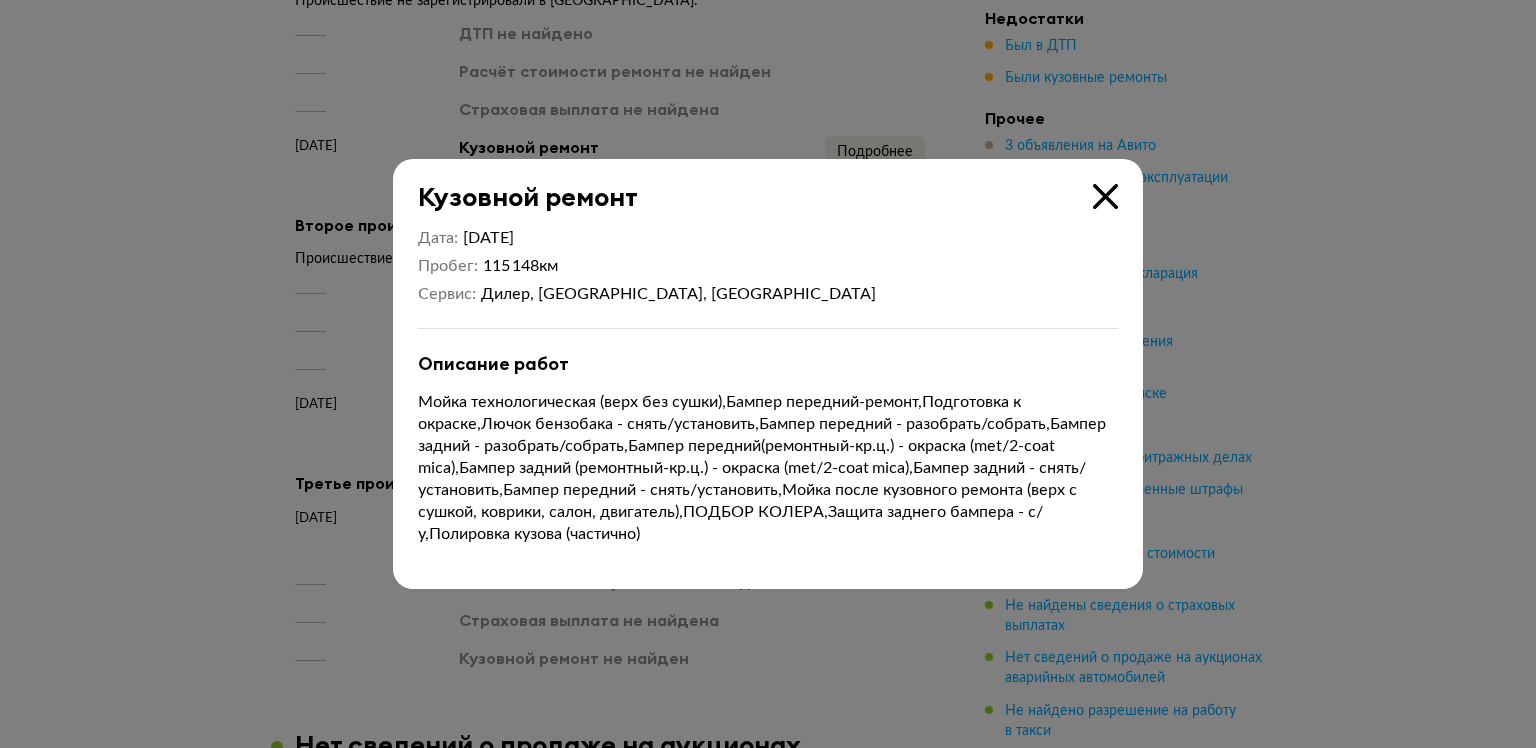 click at bounding box center (1105, 196) 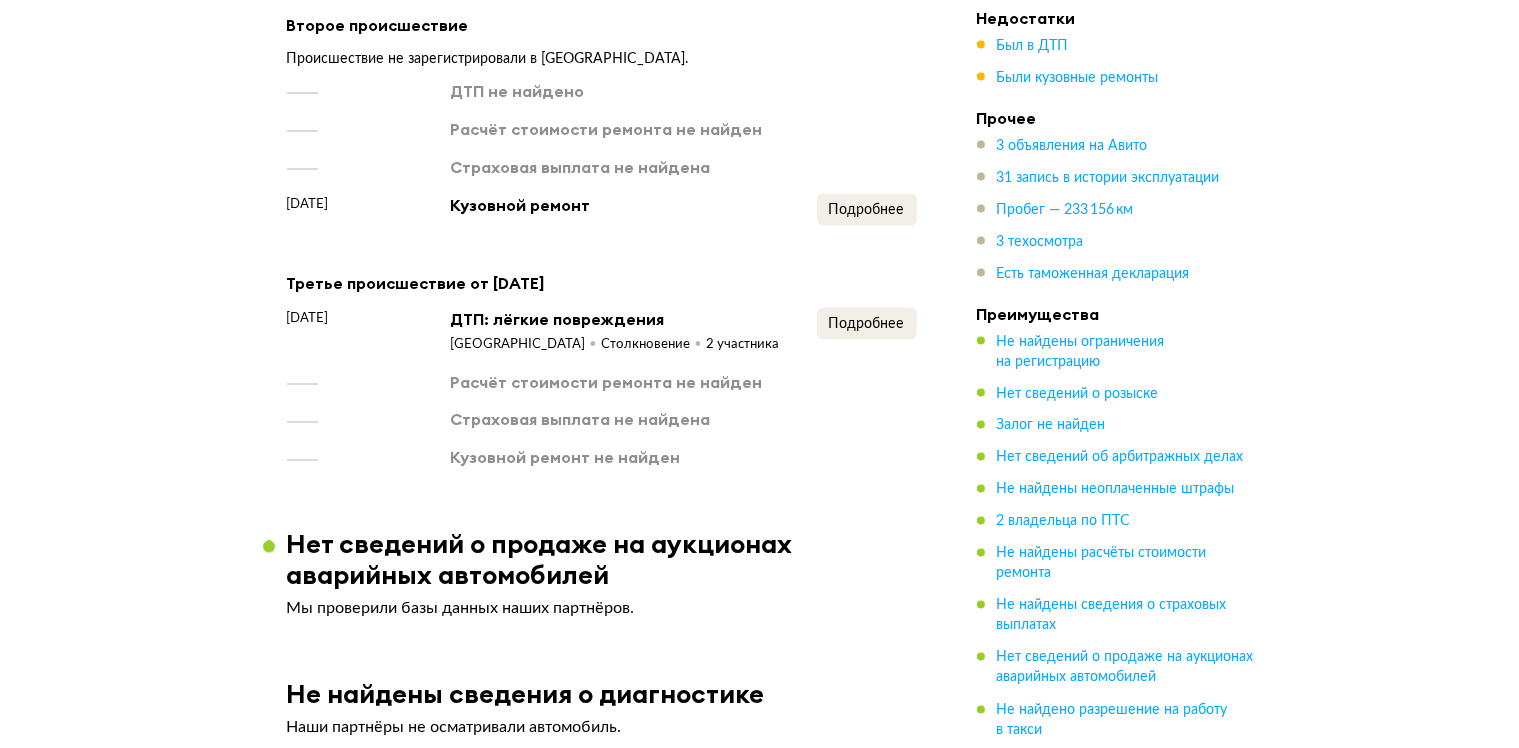 scroll, scrollTop: 3500, scrollLeft: 0, axis: vertical 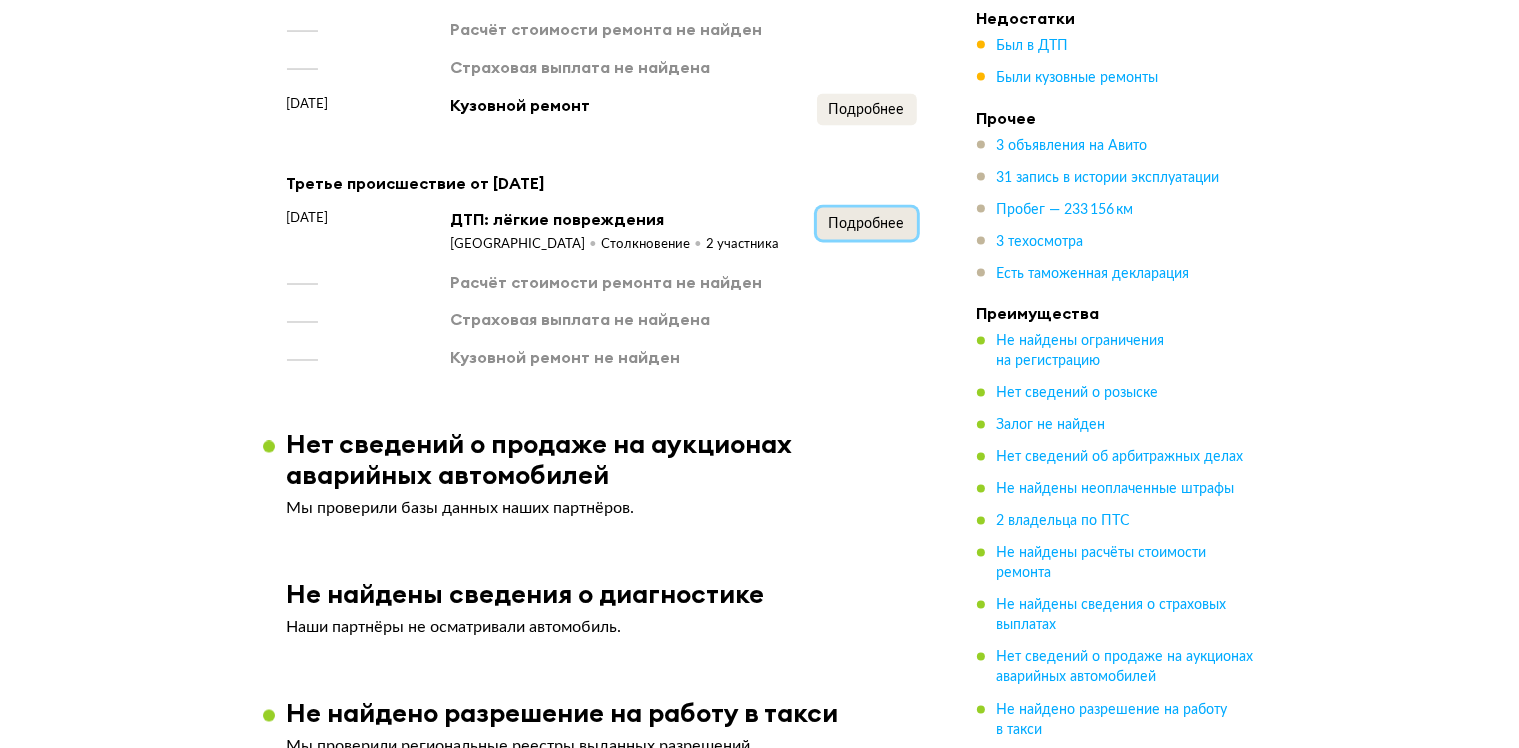click on "Подробнее" at bounding box center [867, 224] 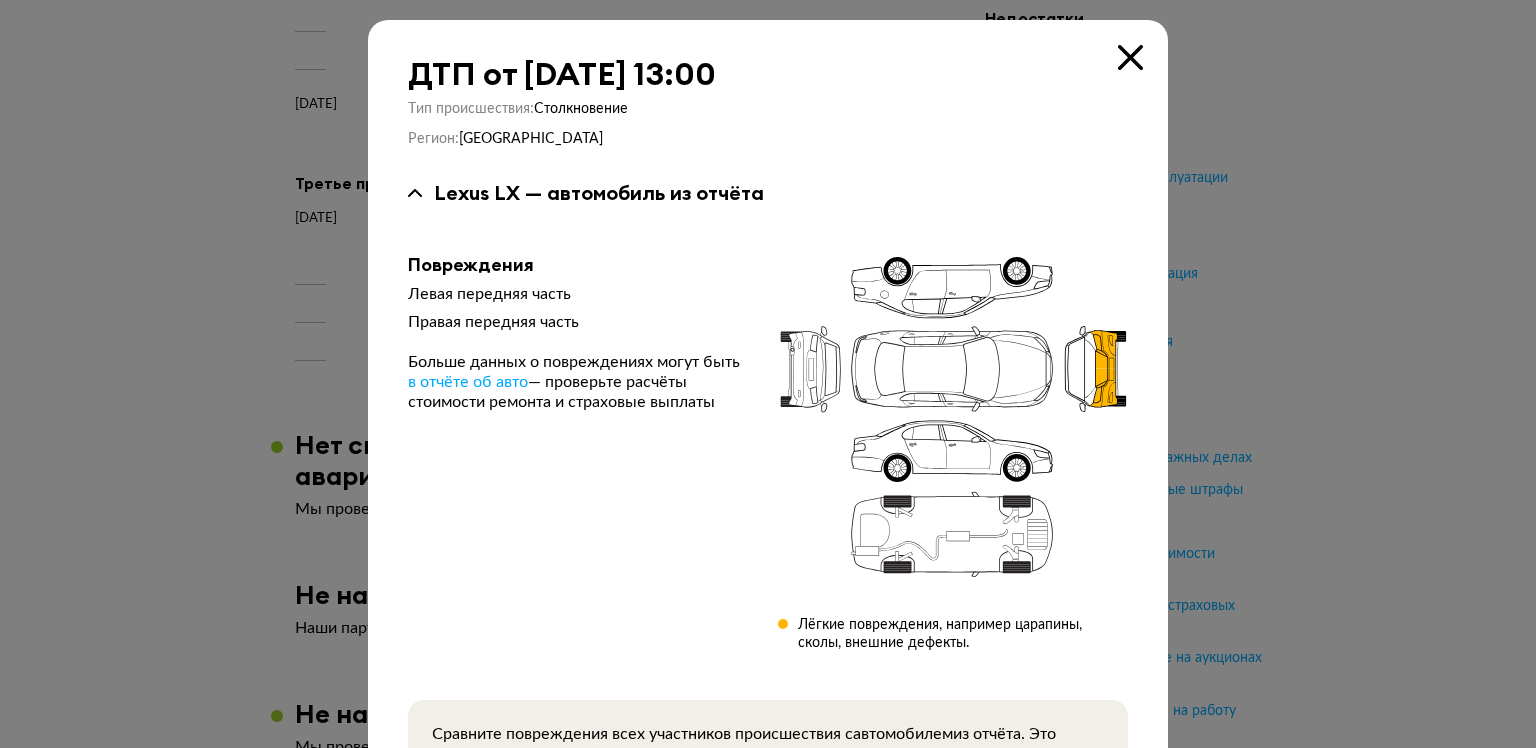 click at bounding box center [1130, 57] 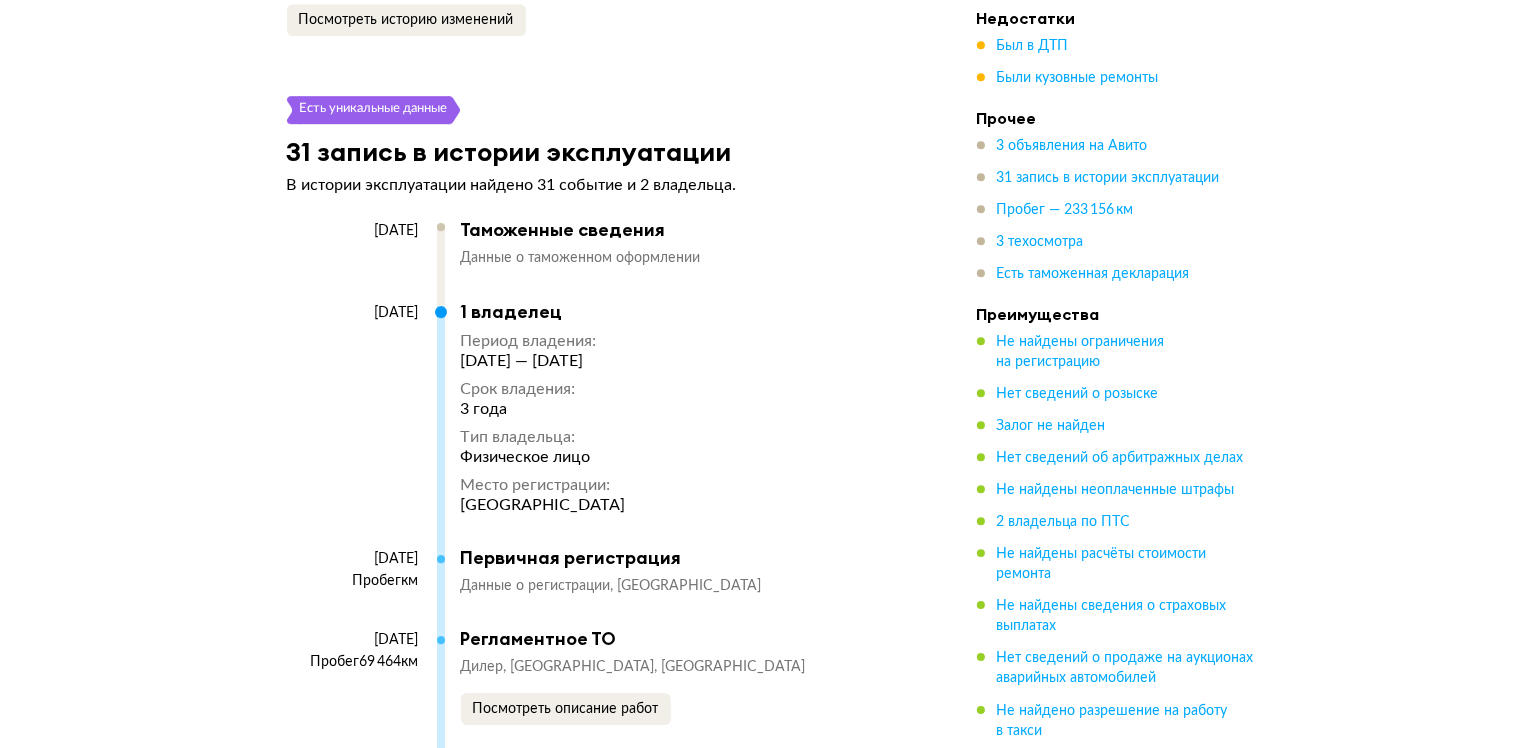 scroll, scrollTop: 6200, scrollLeft: 0, axis: vertical 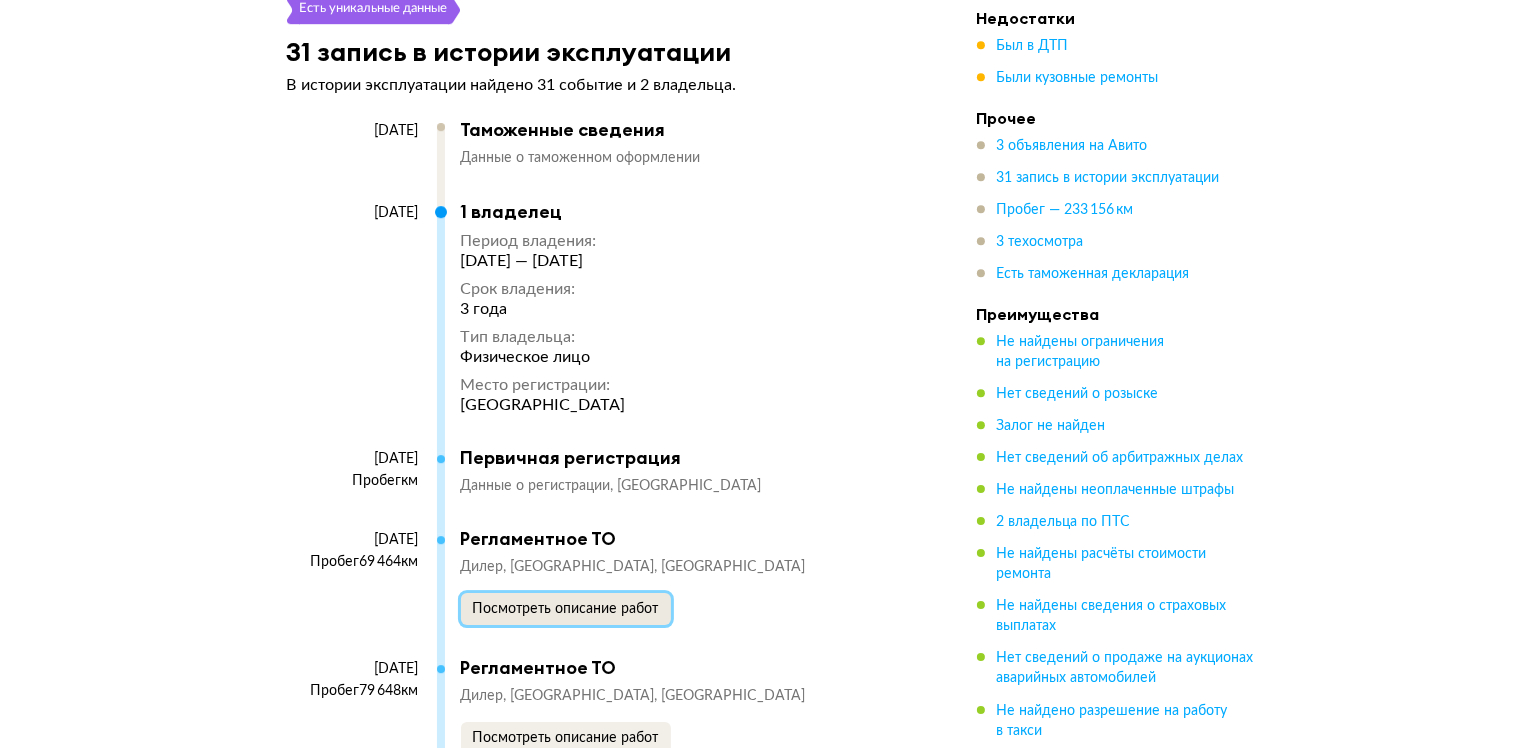 click on "Посмотреть описание работ" at bounding box center (566, 609) 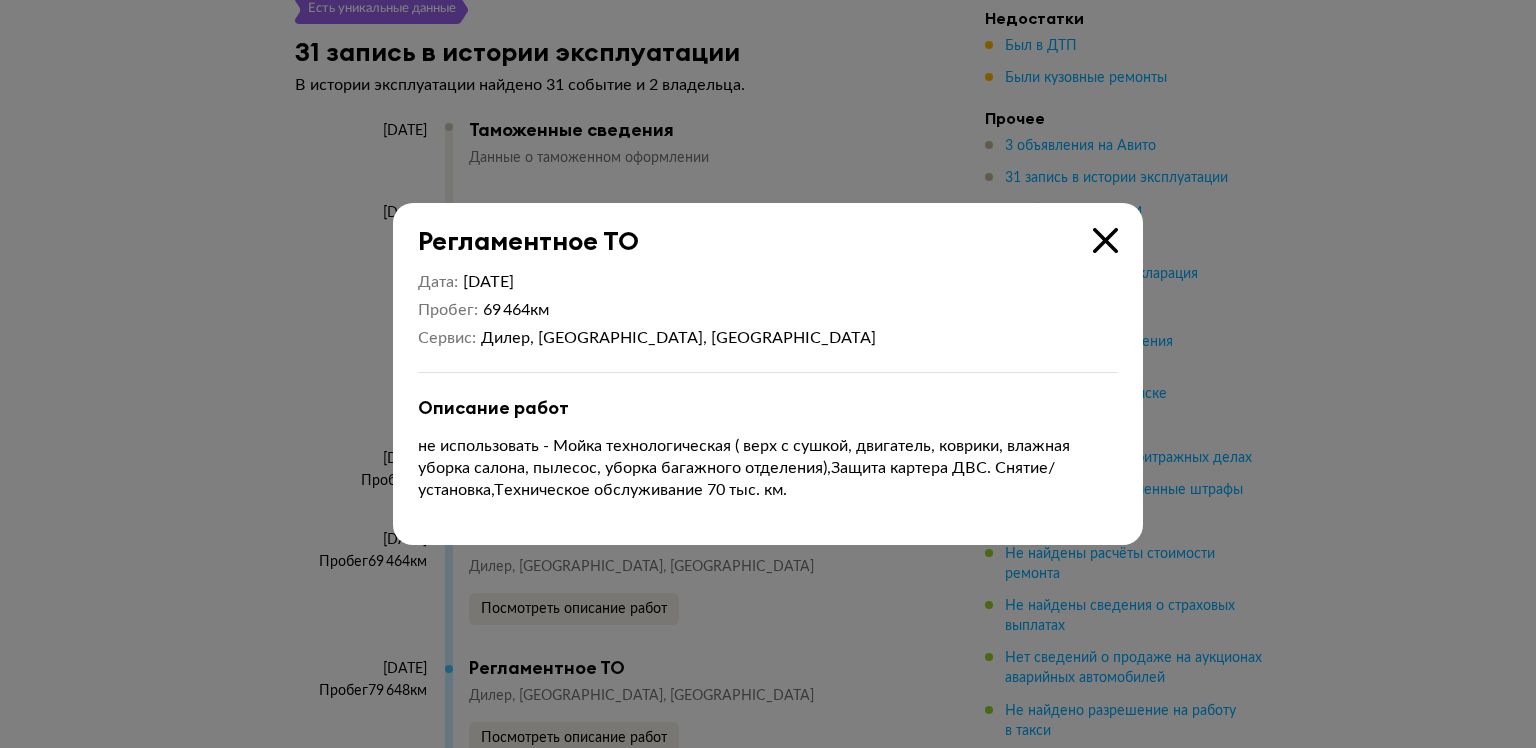 click at bounding box center [1105, 240] 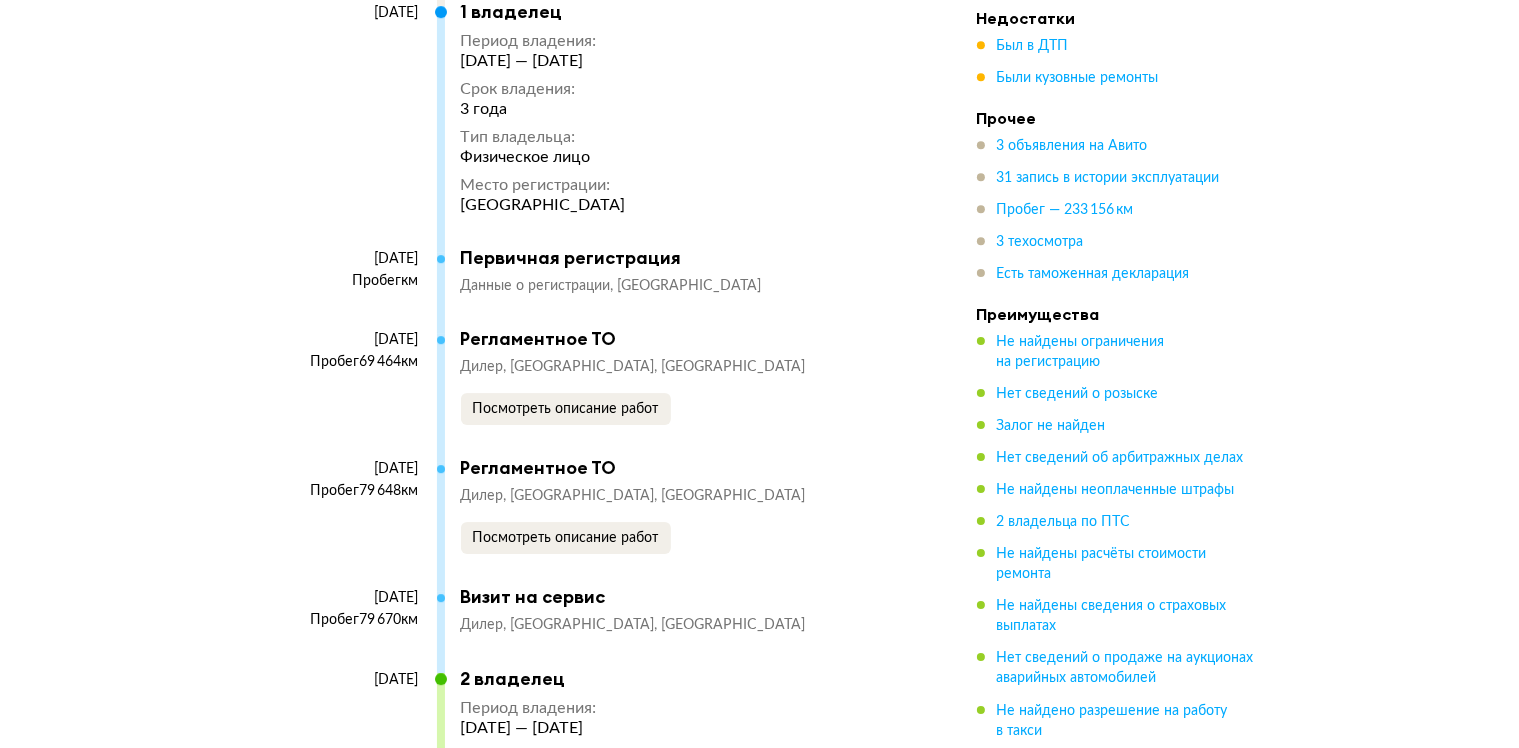 scroll, scrollTop: 6500, scrollLeft: 0, axis: vertical 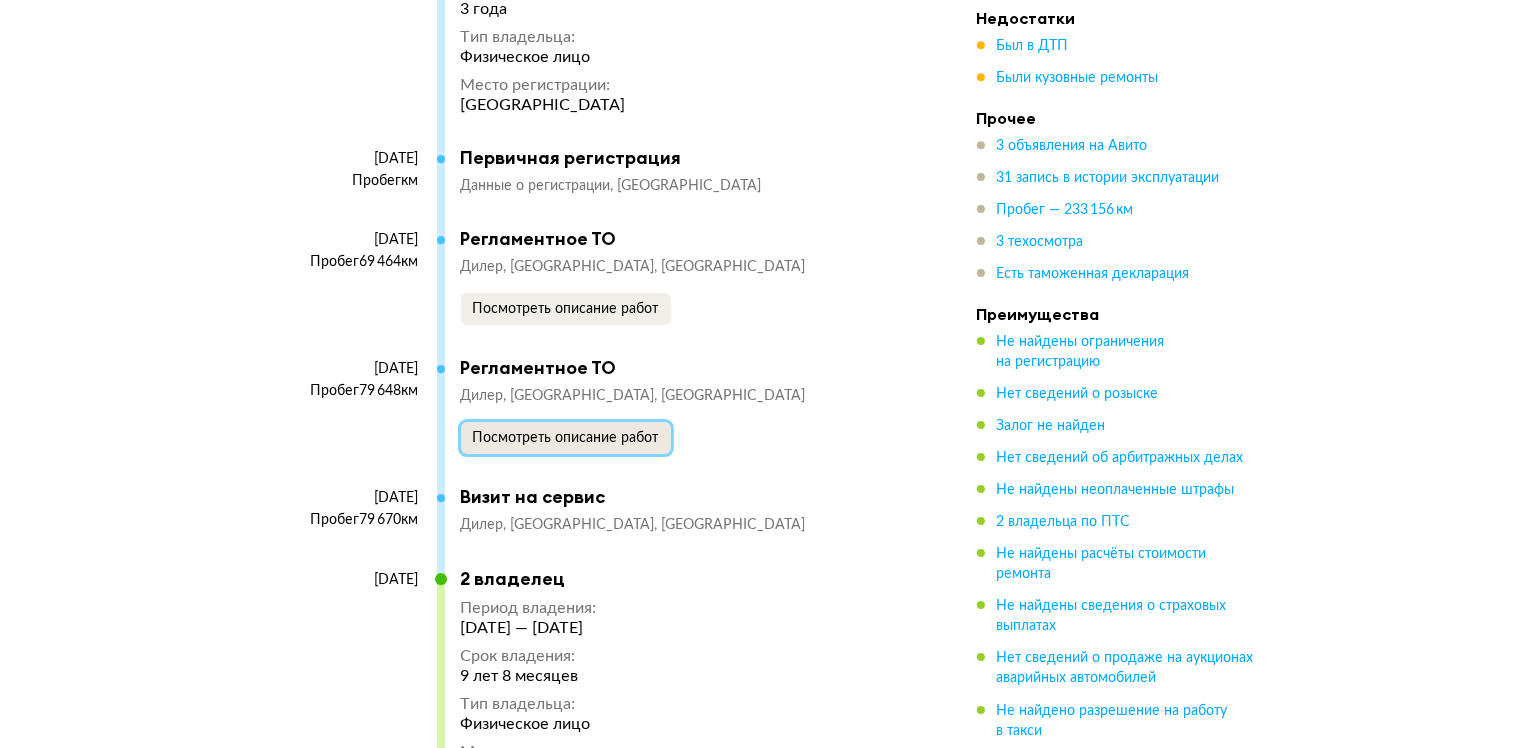 click on "Посмотреть описание работ" at bounding box center [566, 438] 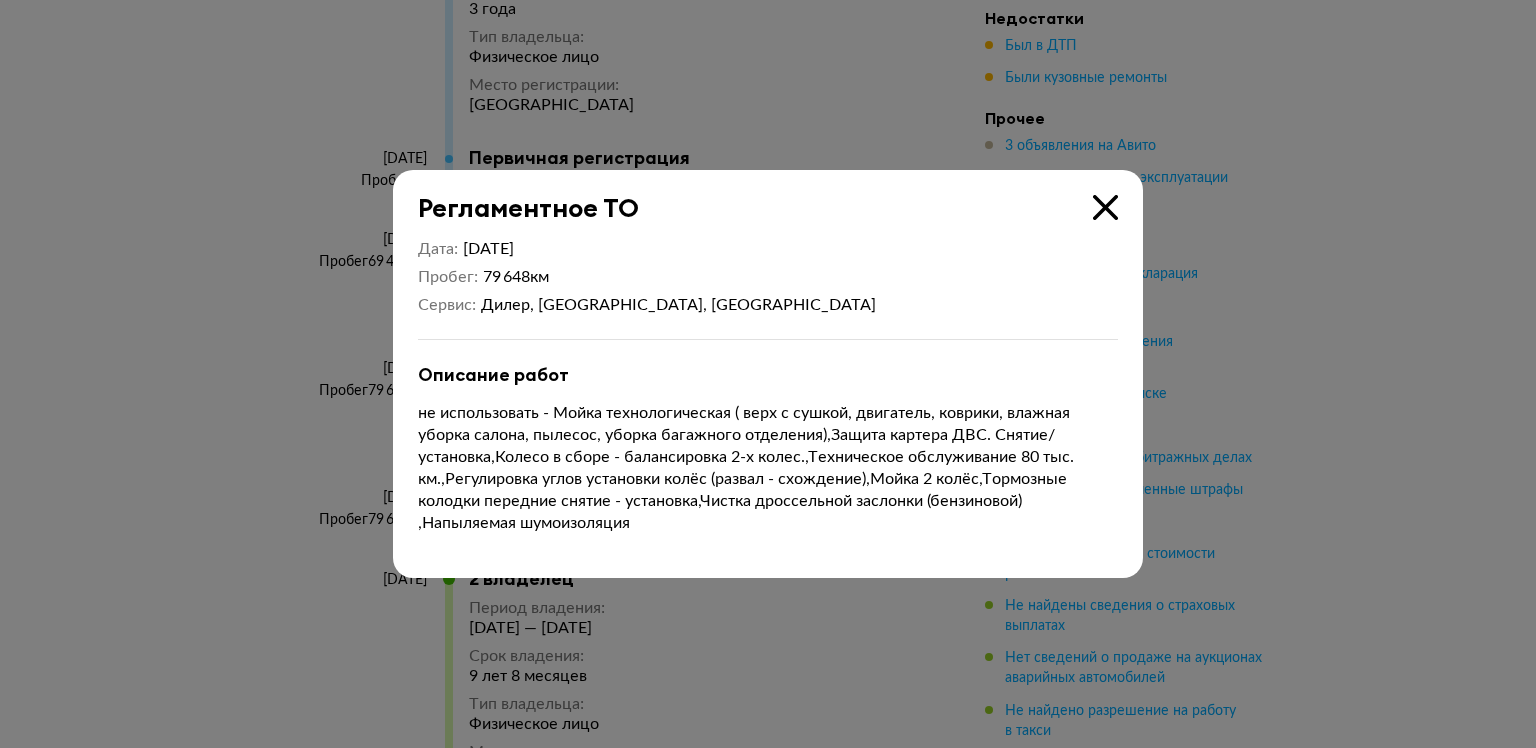 click at bounding box center [1105, 207] 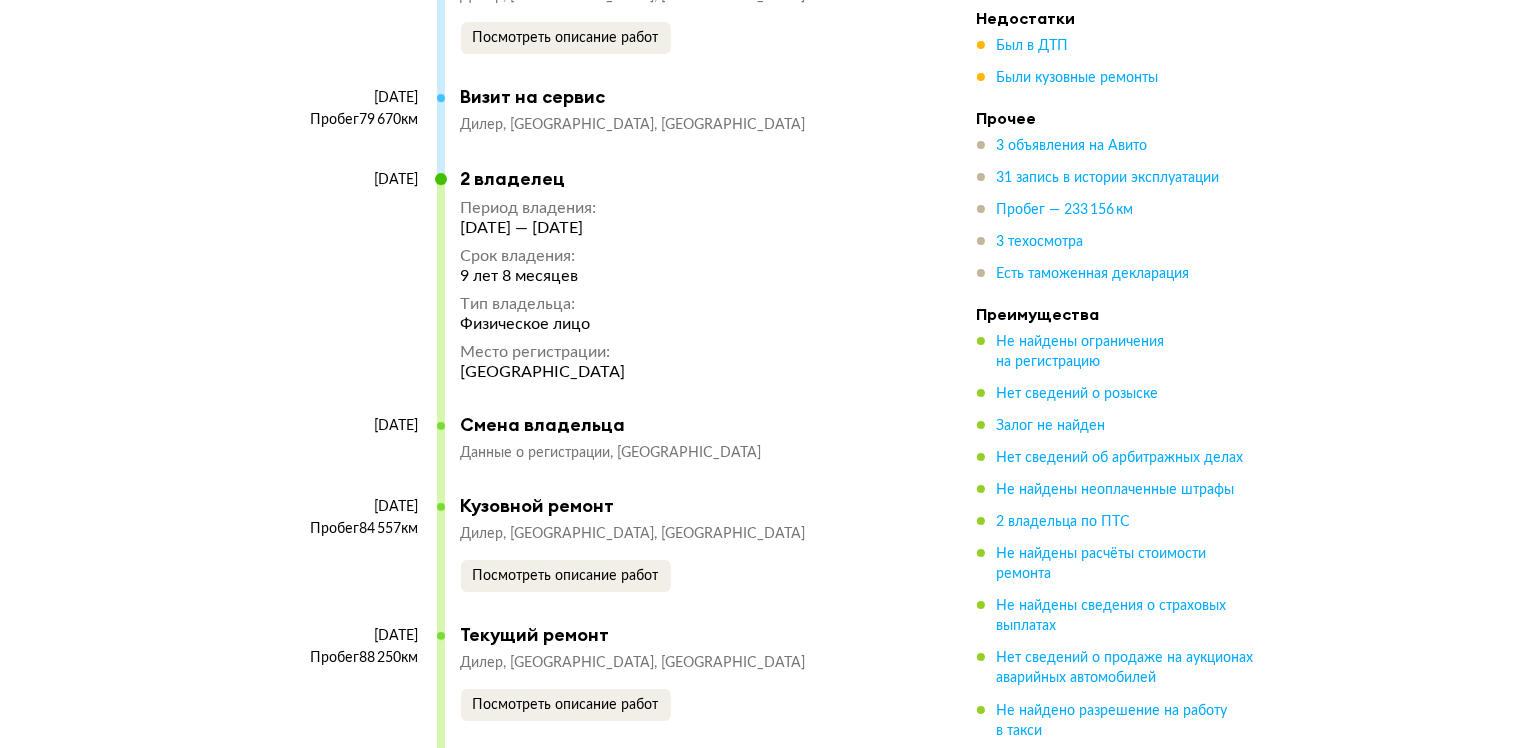 scroll, scrollTop: 7000, scrollLeft: 0, axis: vertical 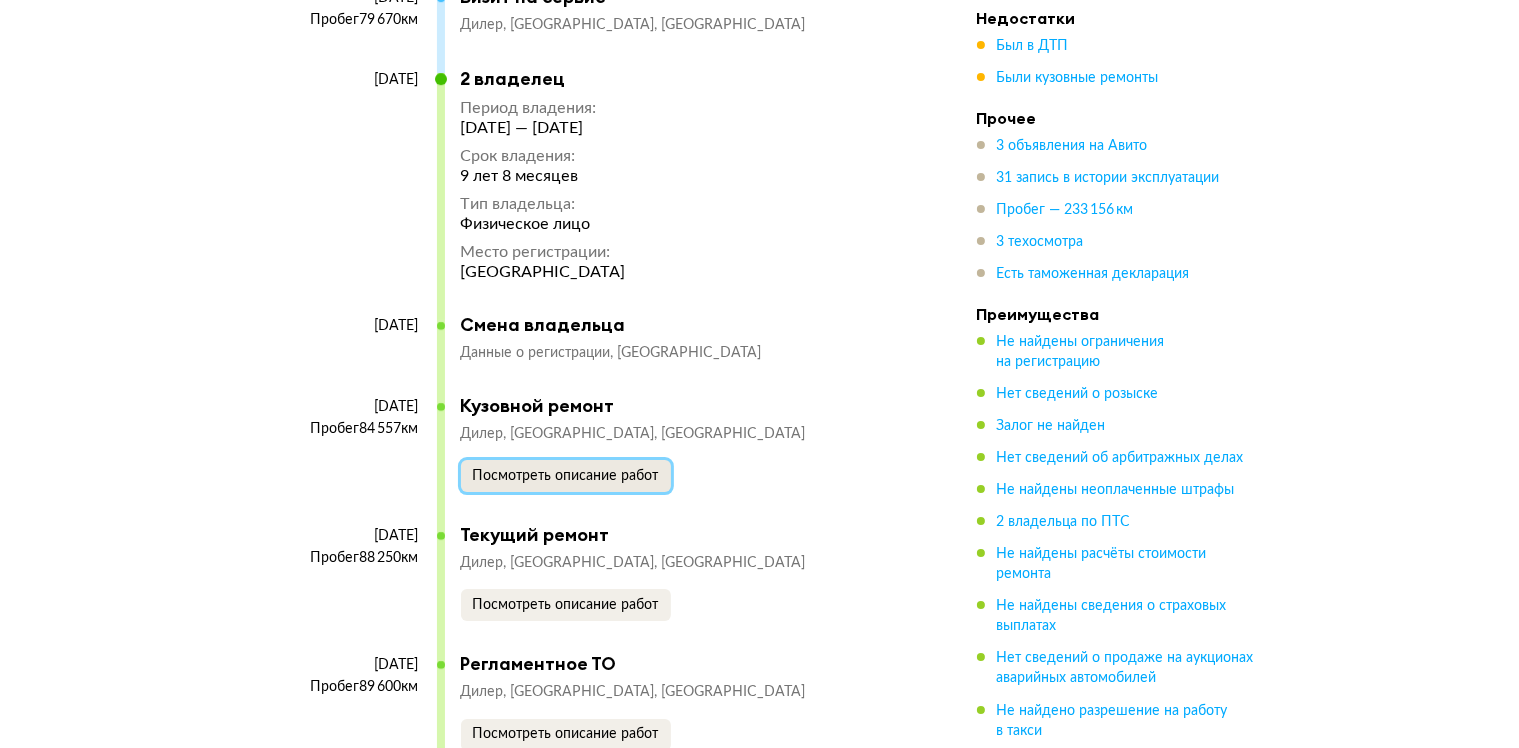 click on "Посмотреть описание работ" at bounding box center (566, 476) 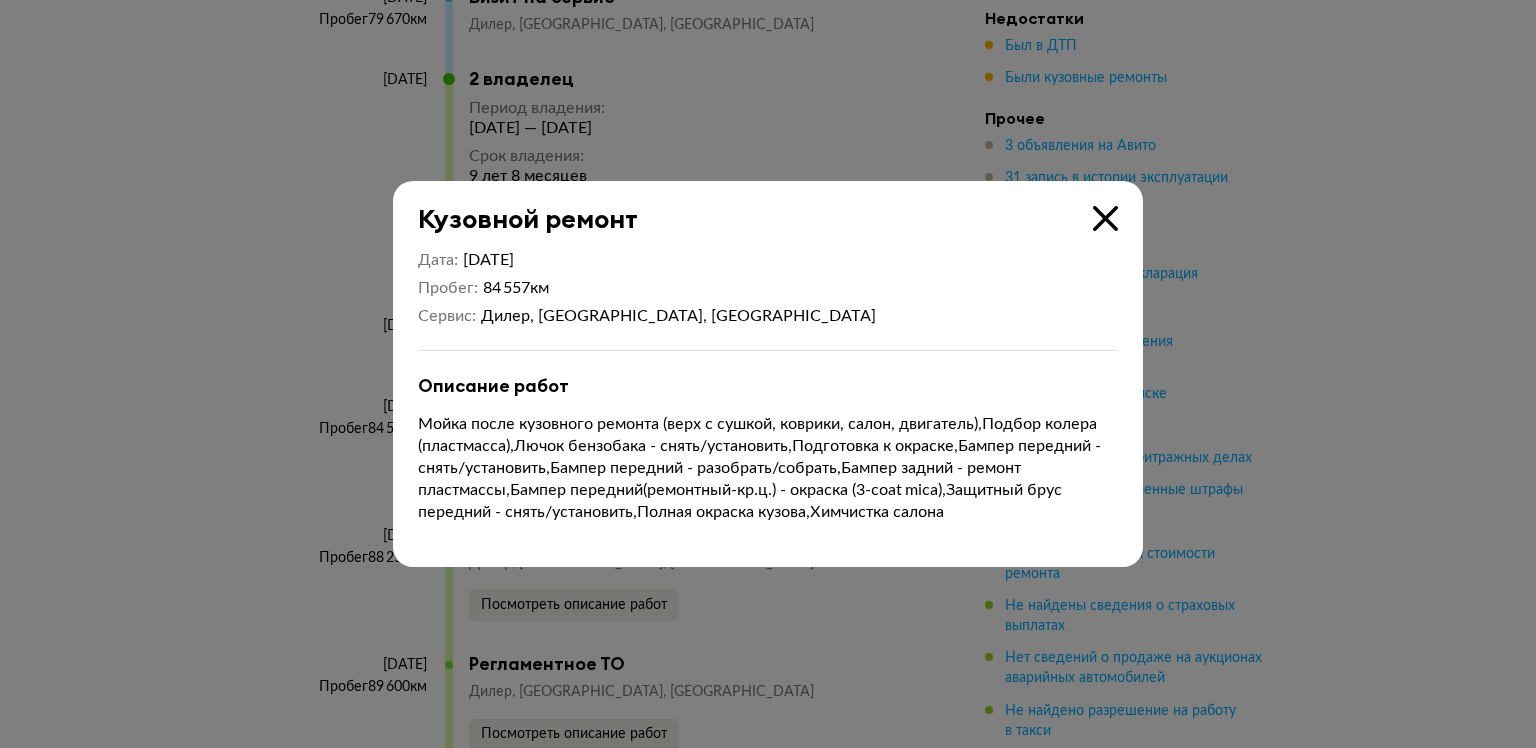 click at bounding box center [1105, 218] 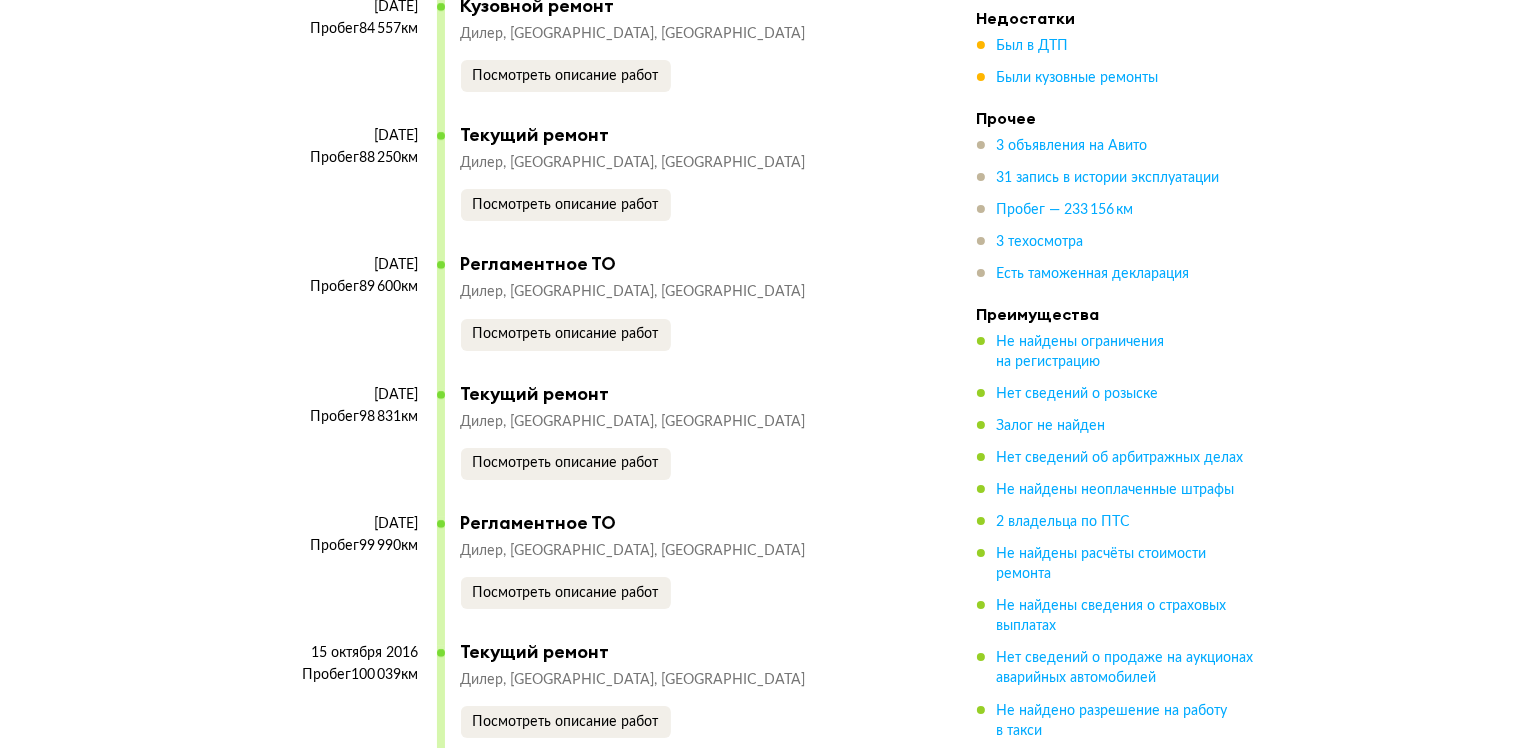 scroll, scrollTop: 7500, scrollLeft: 0, axis: vertical 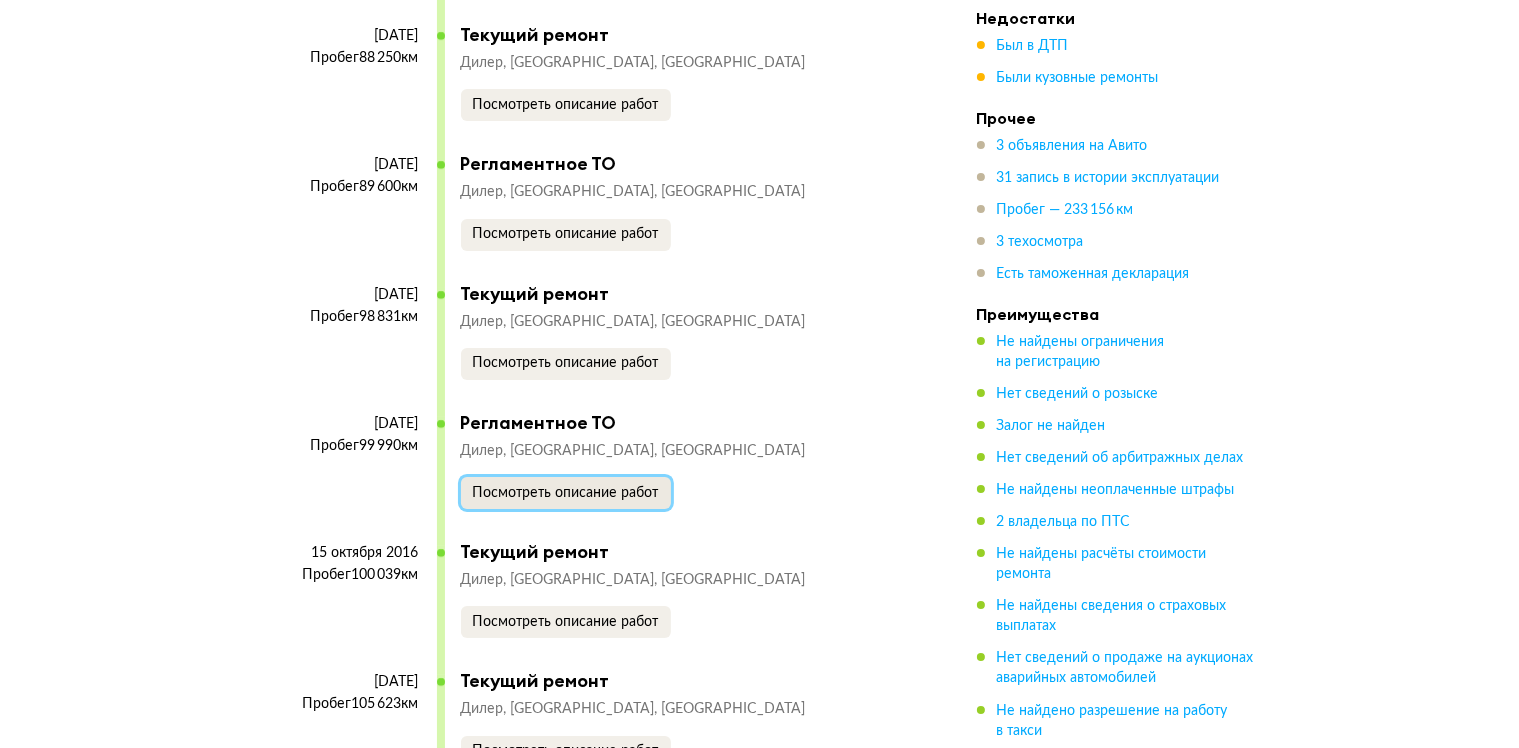 click on "Посмотреть описание работ" at bounding box center [566, 493] 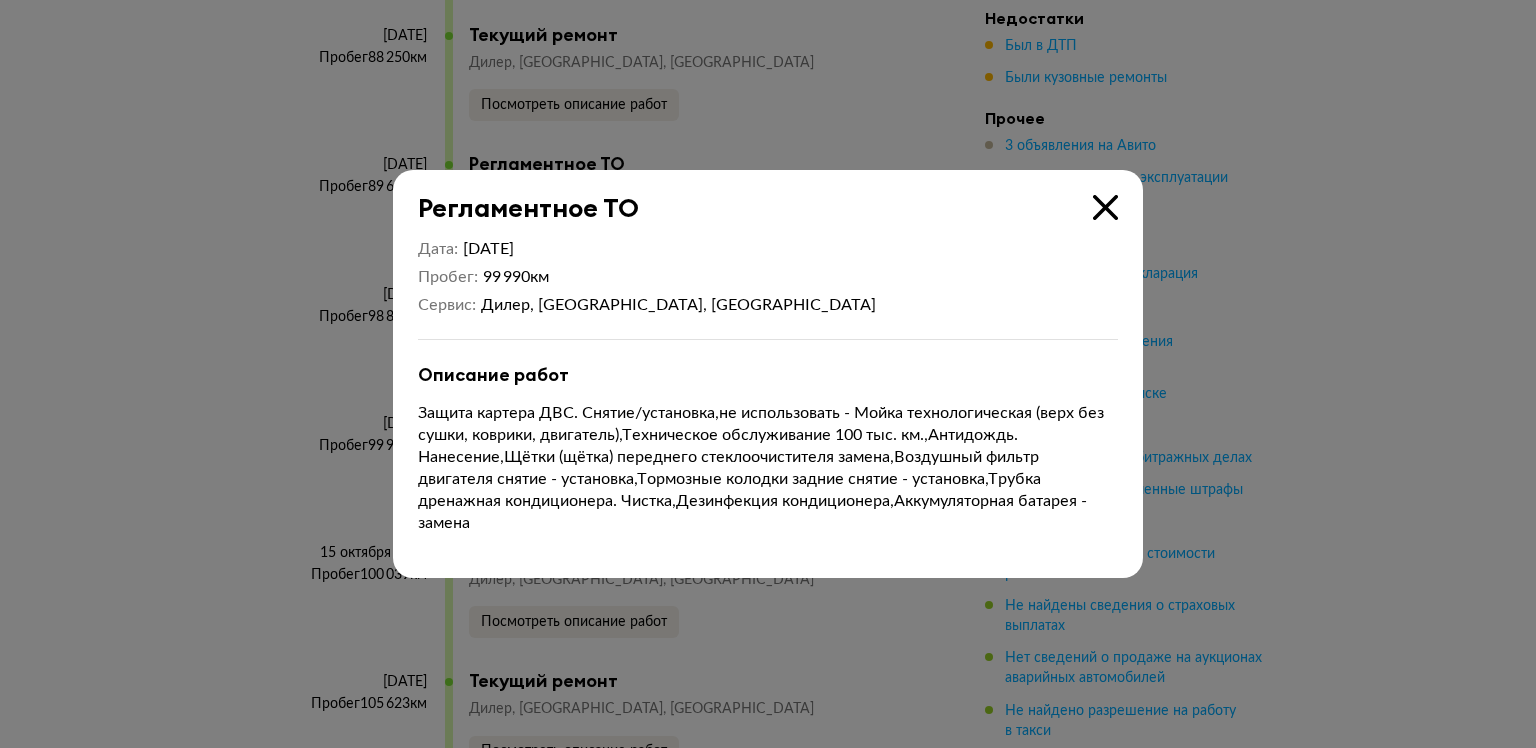 click at bounding box center [1105, 207] 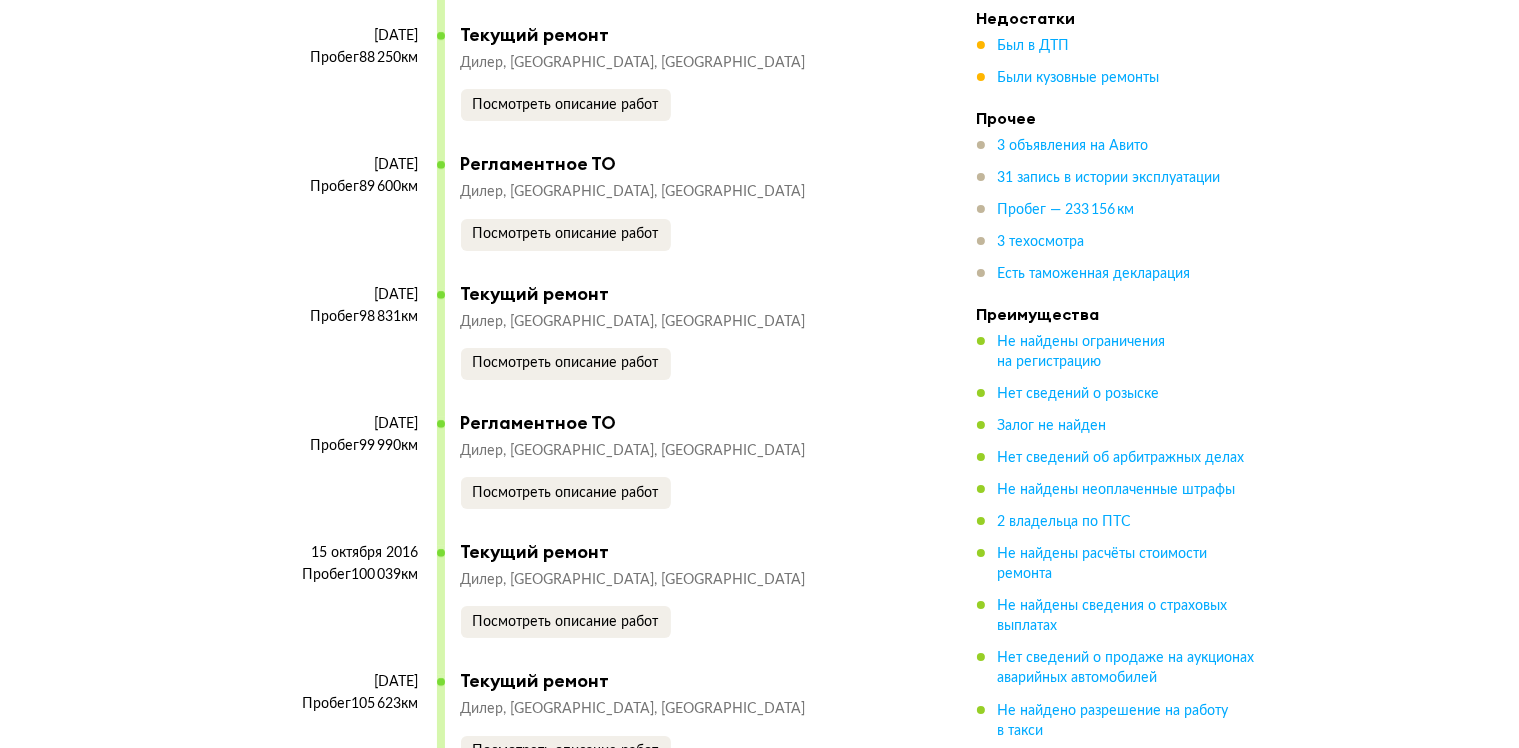 scroll, scrollTop: 7700, scrollLeft: 0, axis: vertical 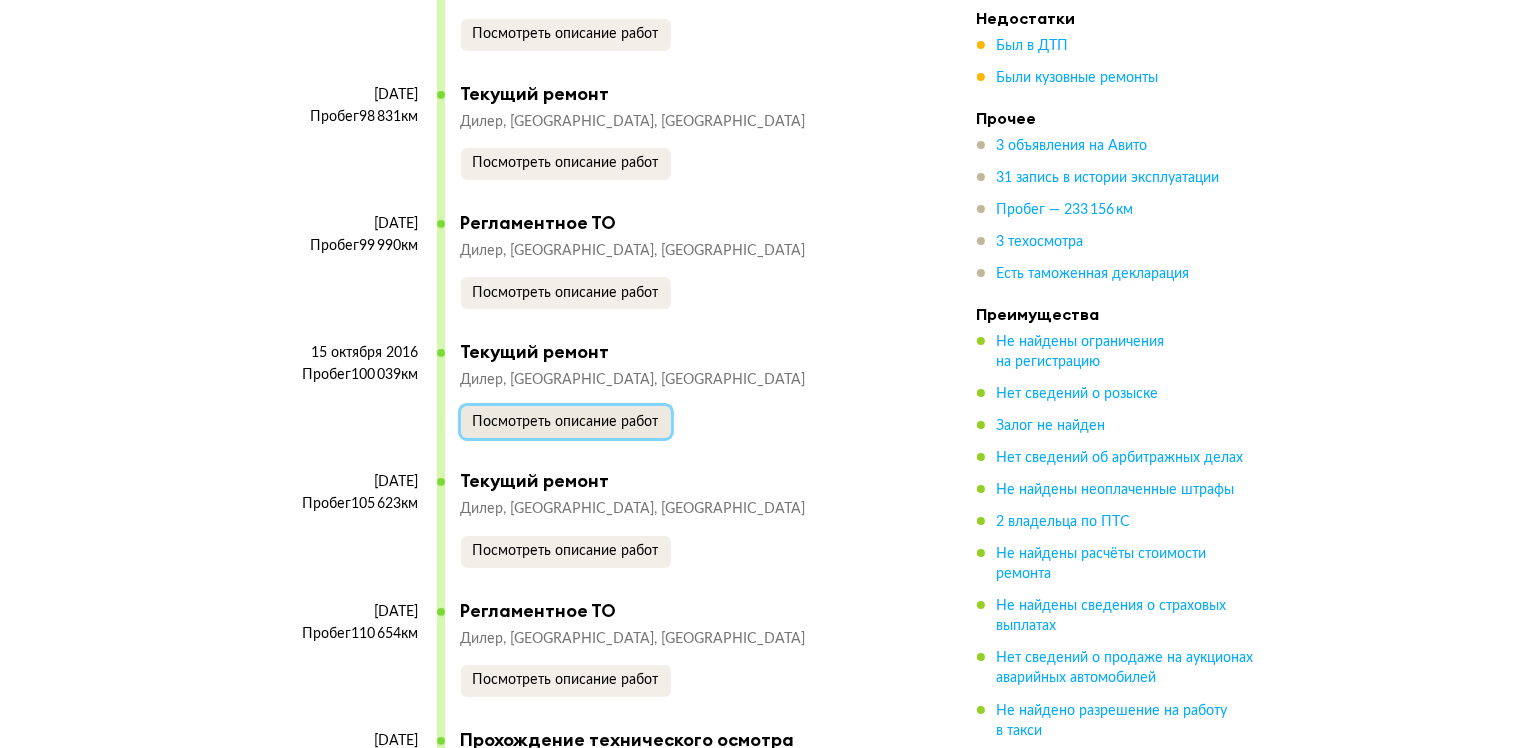 click on "Посмотреть описание работ" at bounding box center (566, 422) 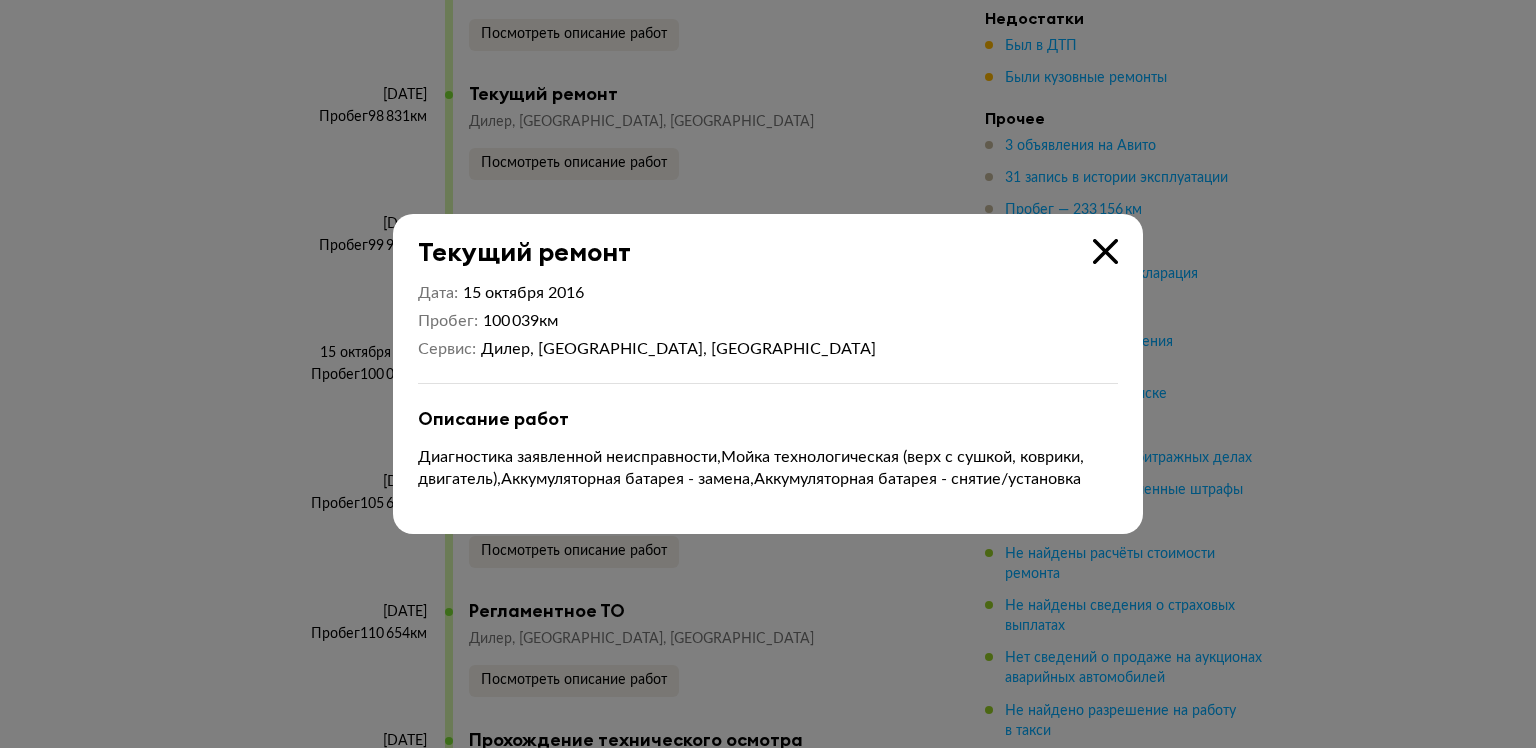 click at bounding box center [1105, 251] 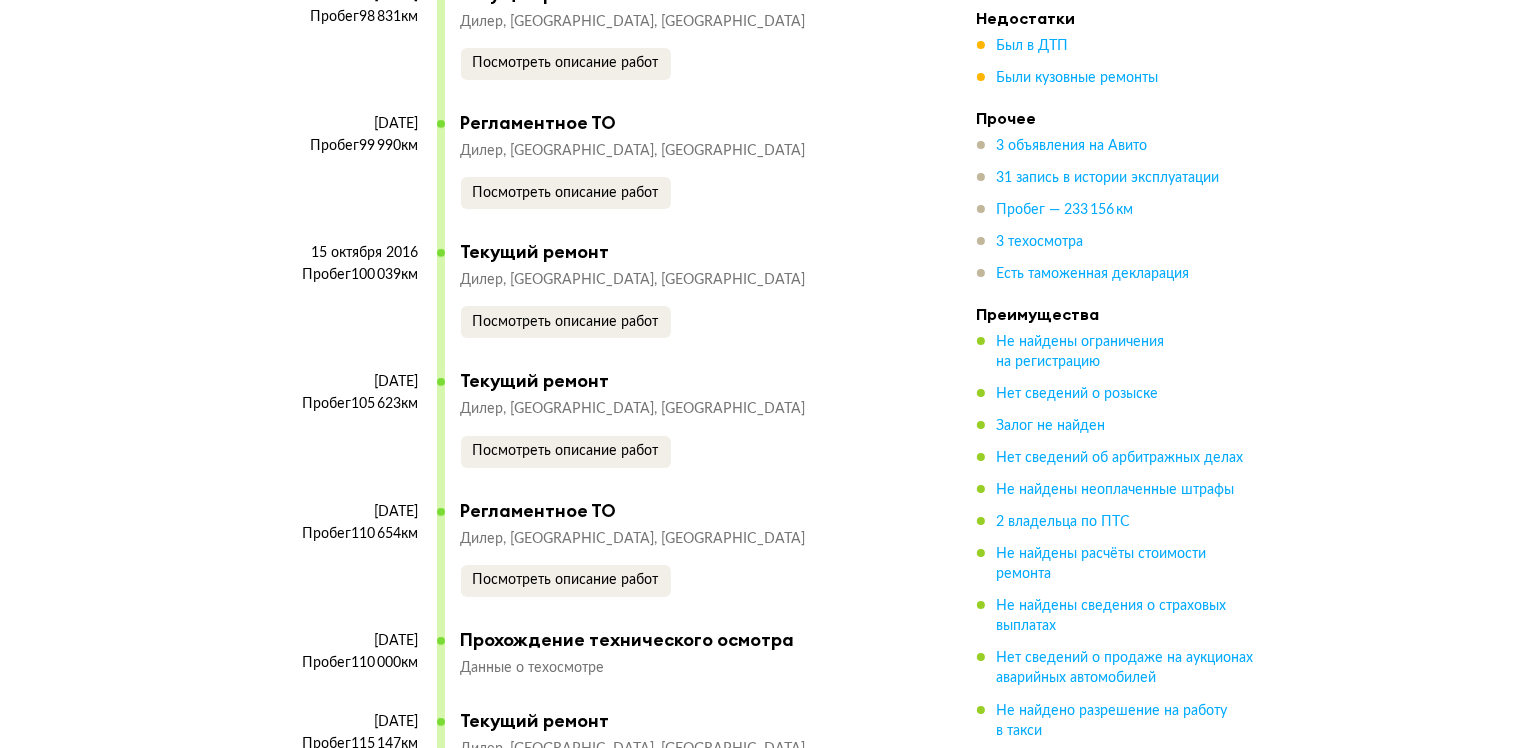 scroll, scrollTop: 7900, scrollLeft: 0, axis: vertical 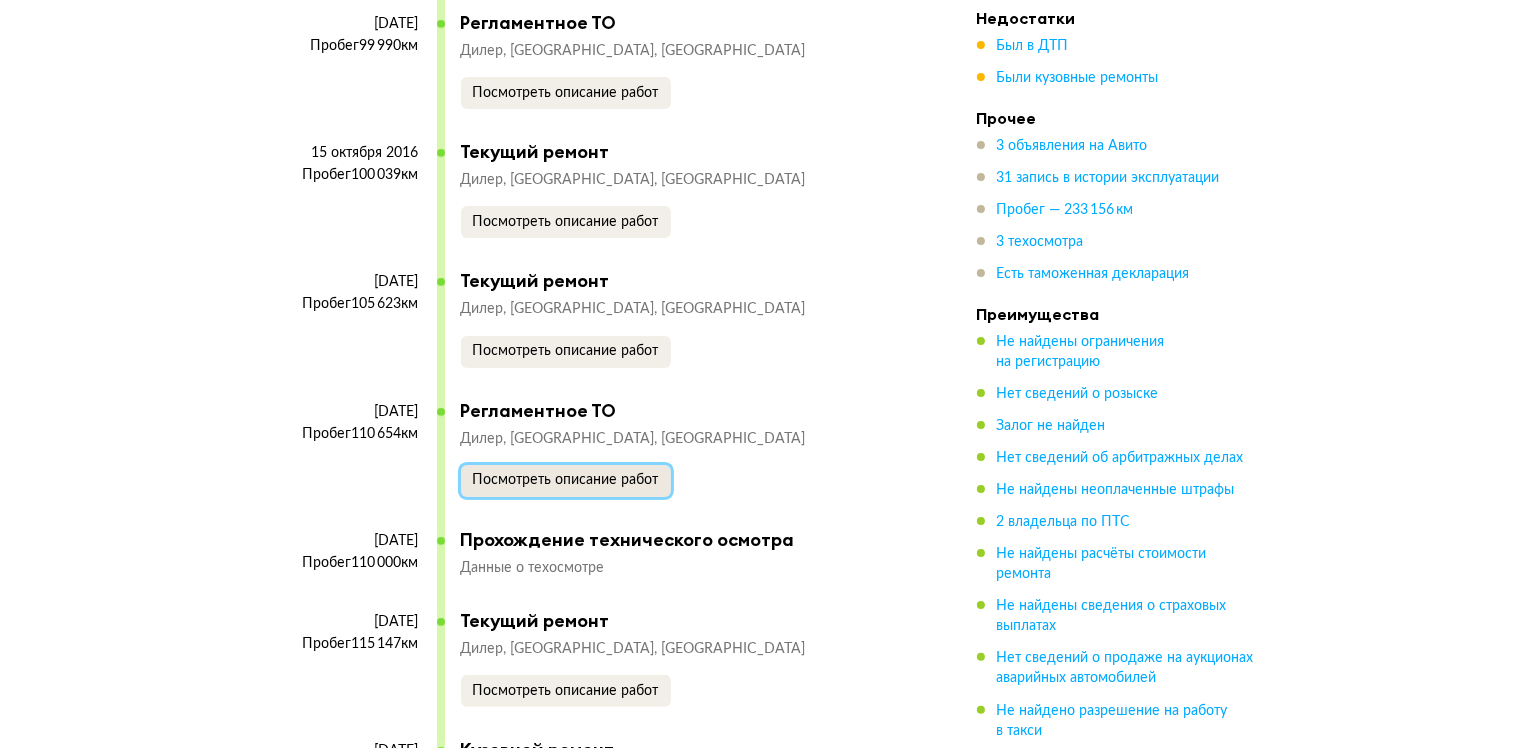 click on "Посмотреть описание работ" at bounding box center [566, 480] 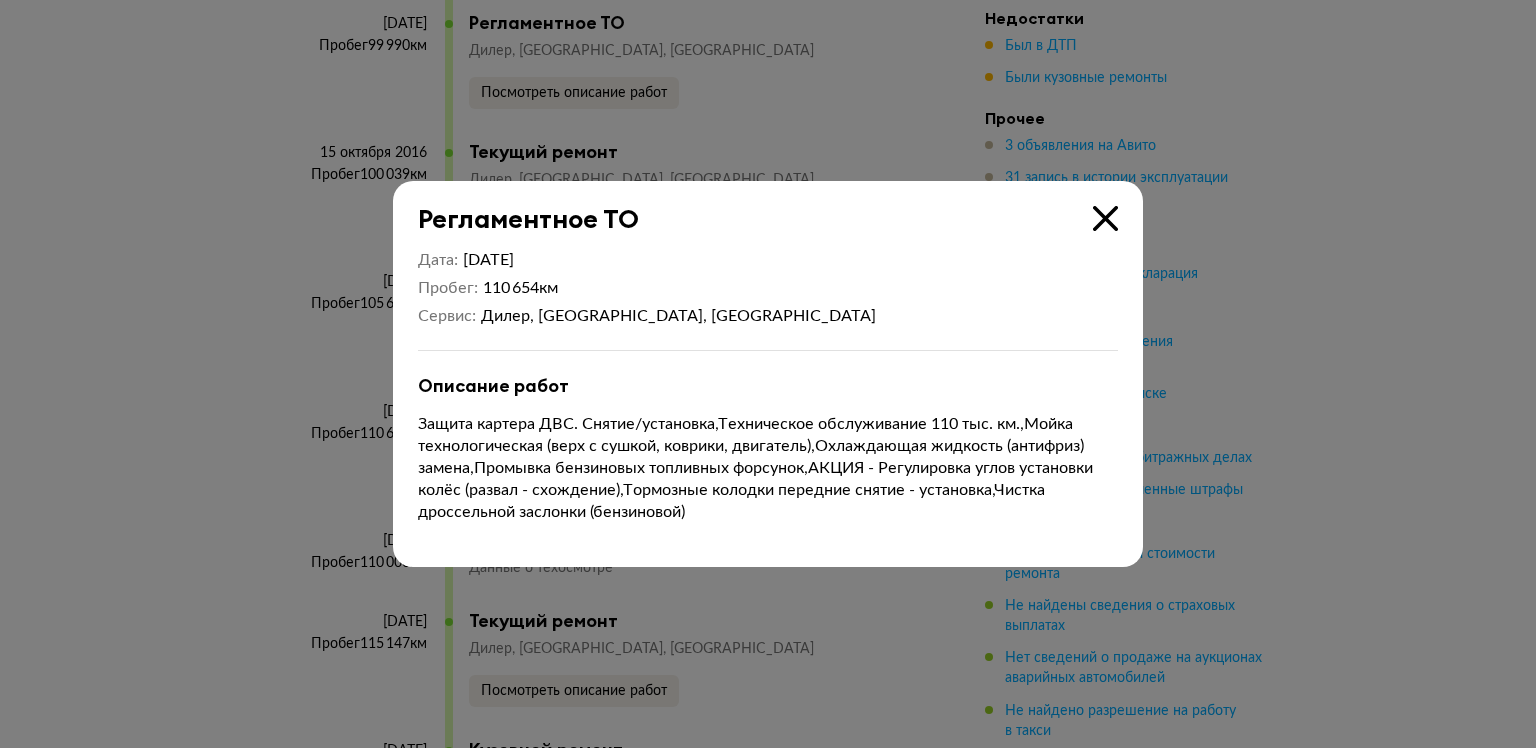 click at bounding box center (1105, 218) 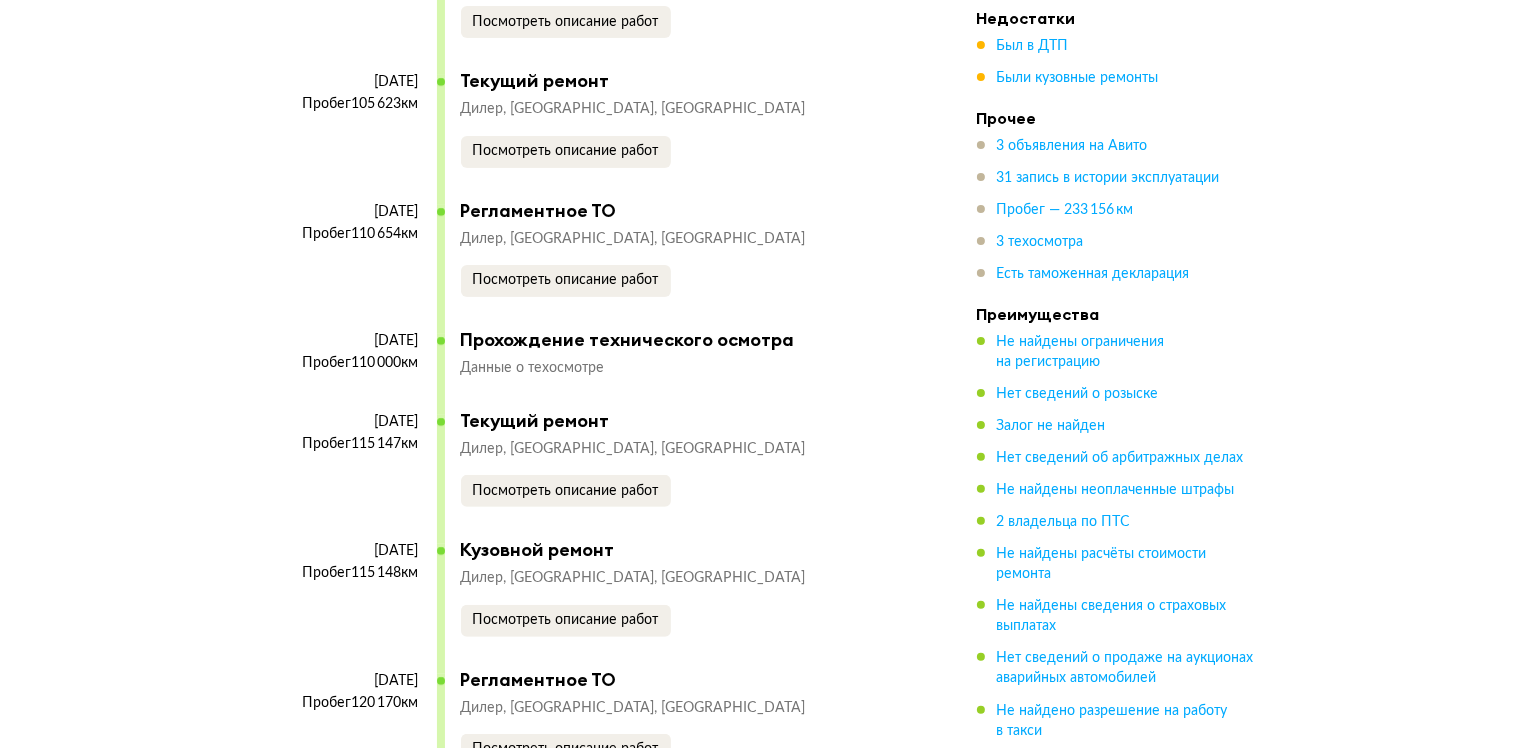 scroll, scrollTop: 8200, scrollLeft: 0, axis: vertical 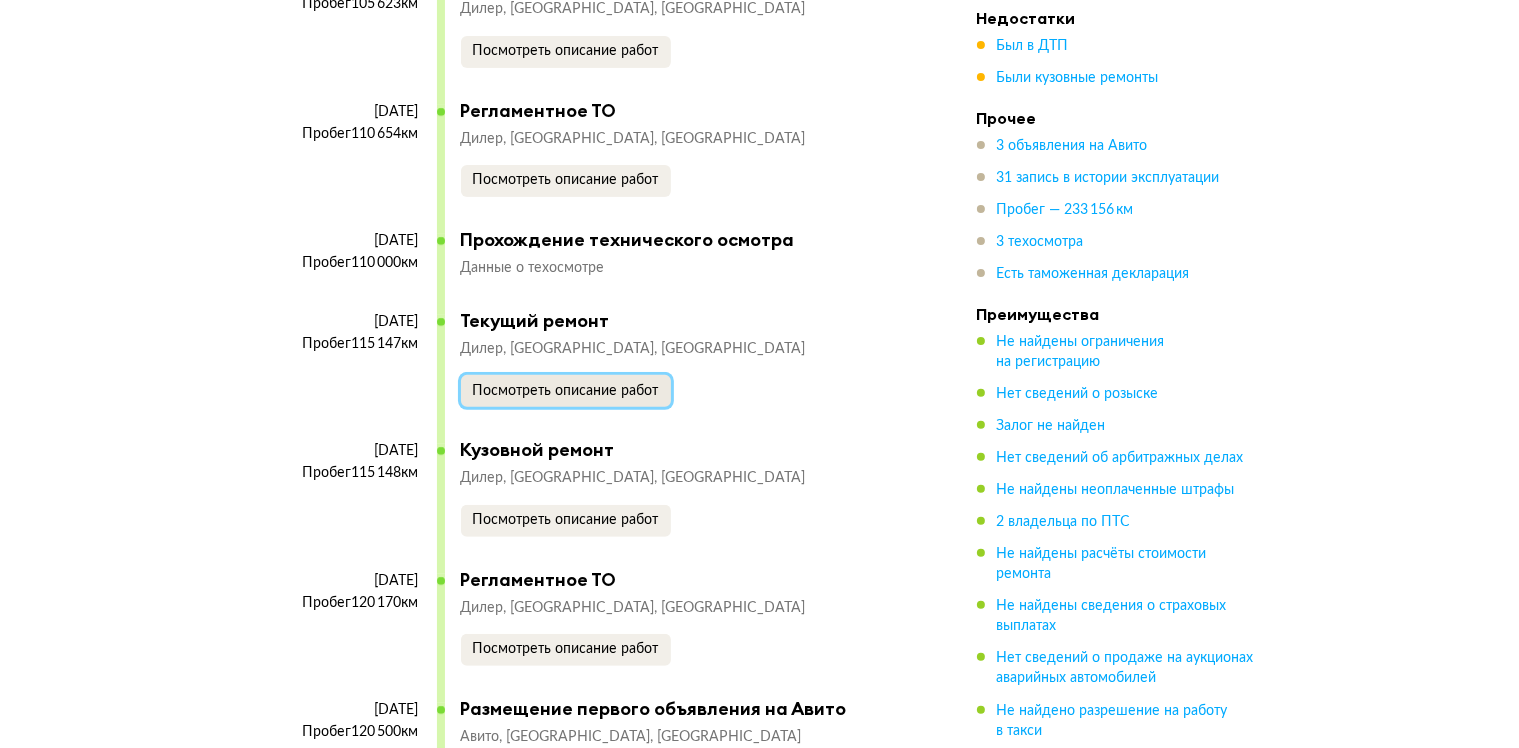 click on "Посмотреть описание работ" at bounding box center (566, 391) 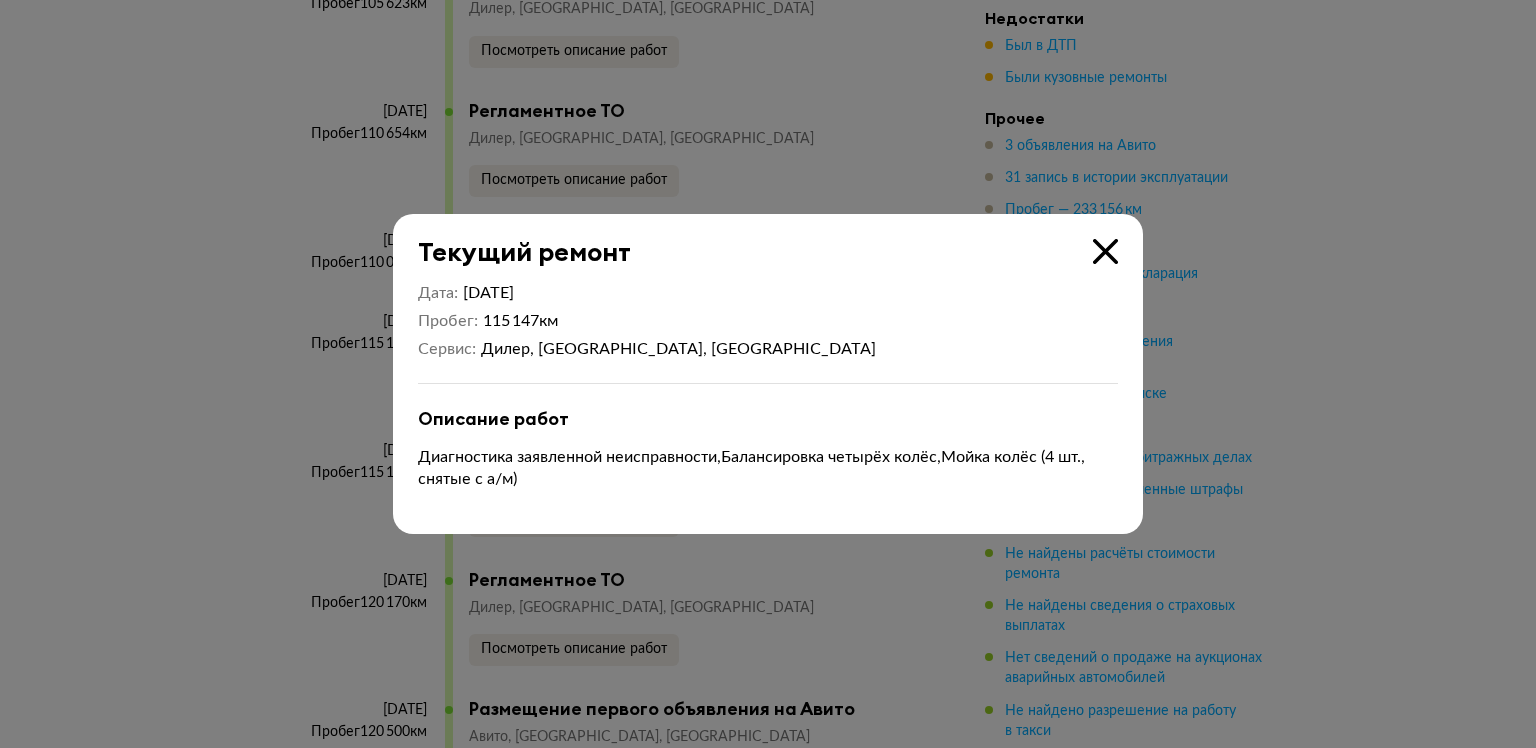 click at bounding box center [1105, 251] 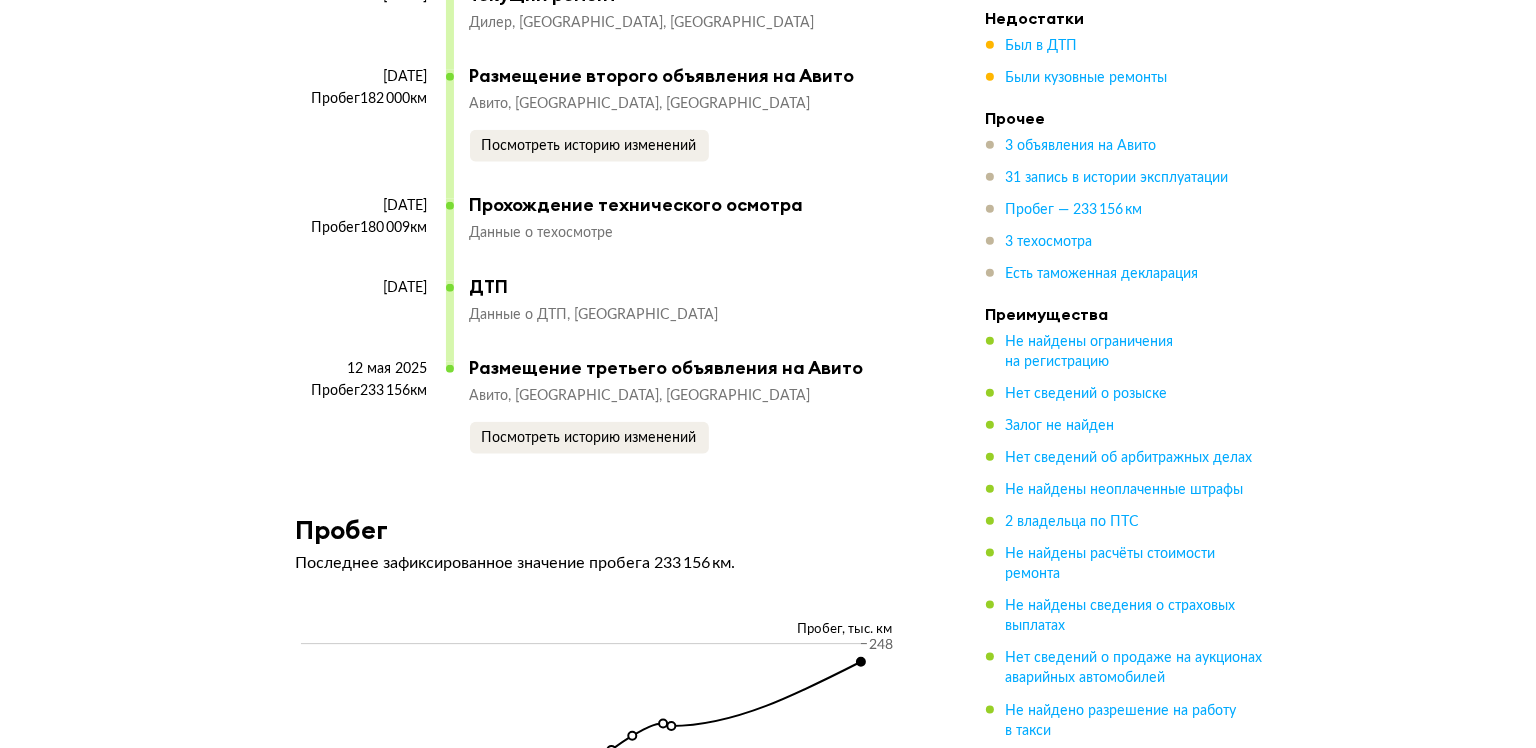scroll, scrollTop: 10000, scrollLeft: 0, axis: vertical 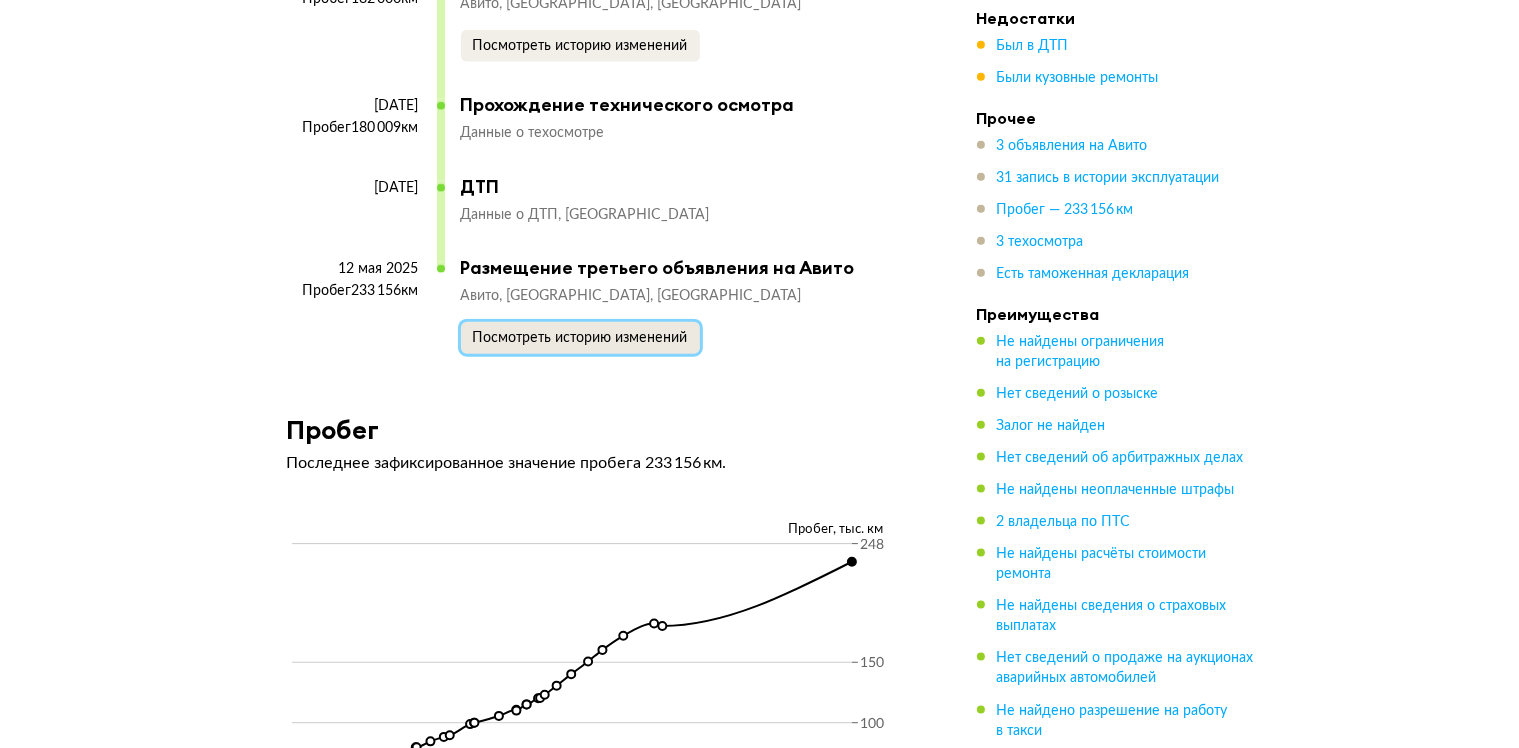 click on "Посмотреть историю изменений" at bounding box center (580, 338) 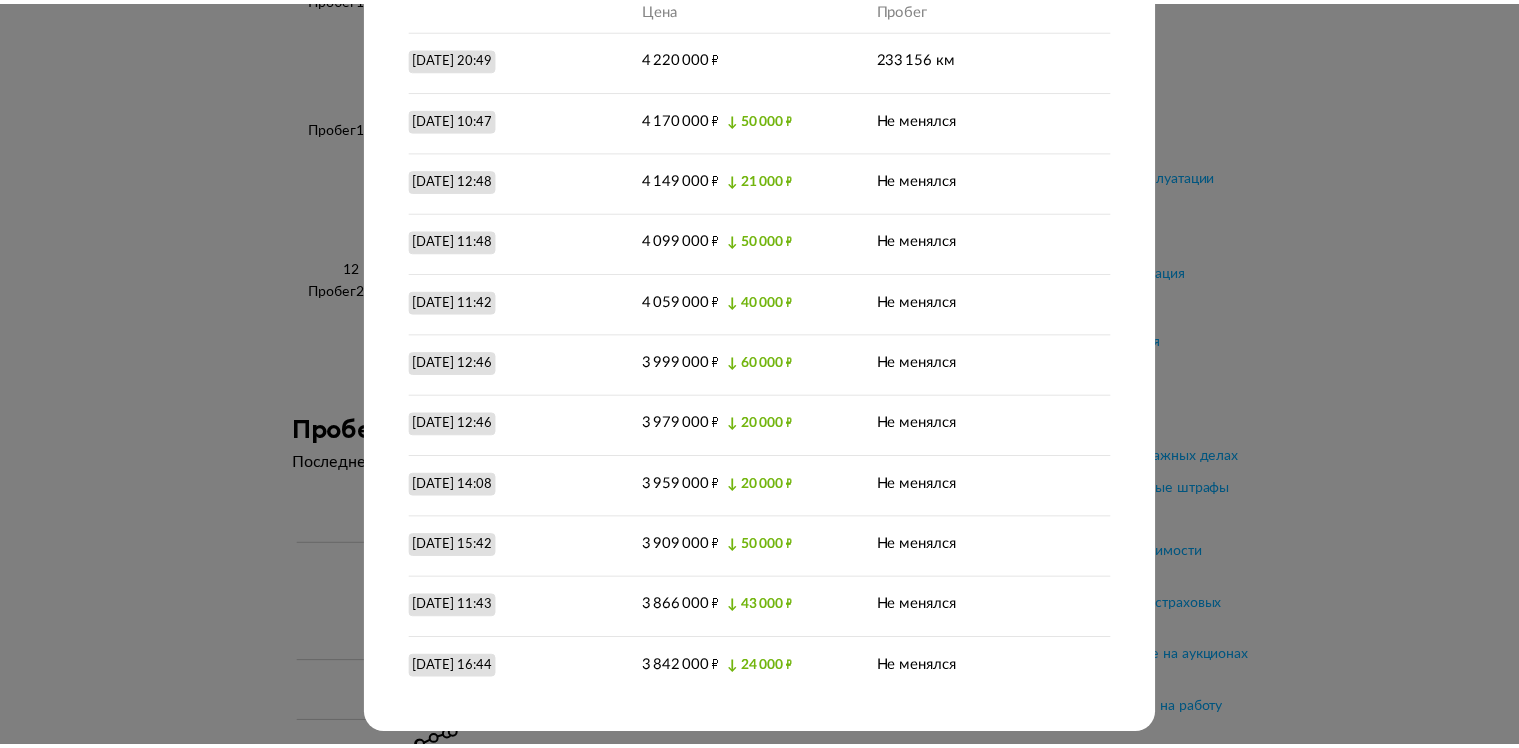 scroll, scrollTop: 0, scrollLeft: 0, axis: both 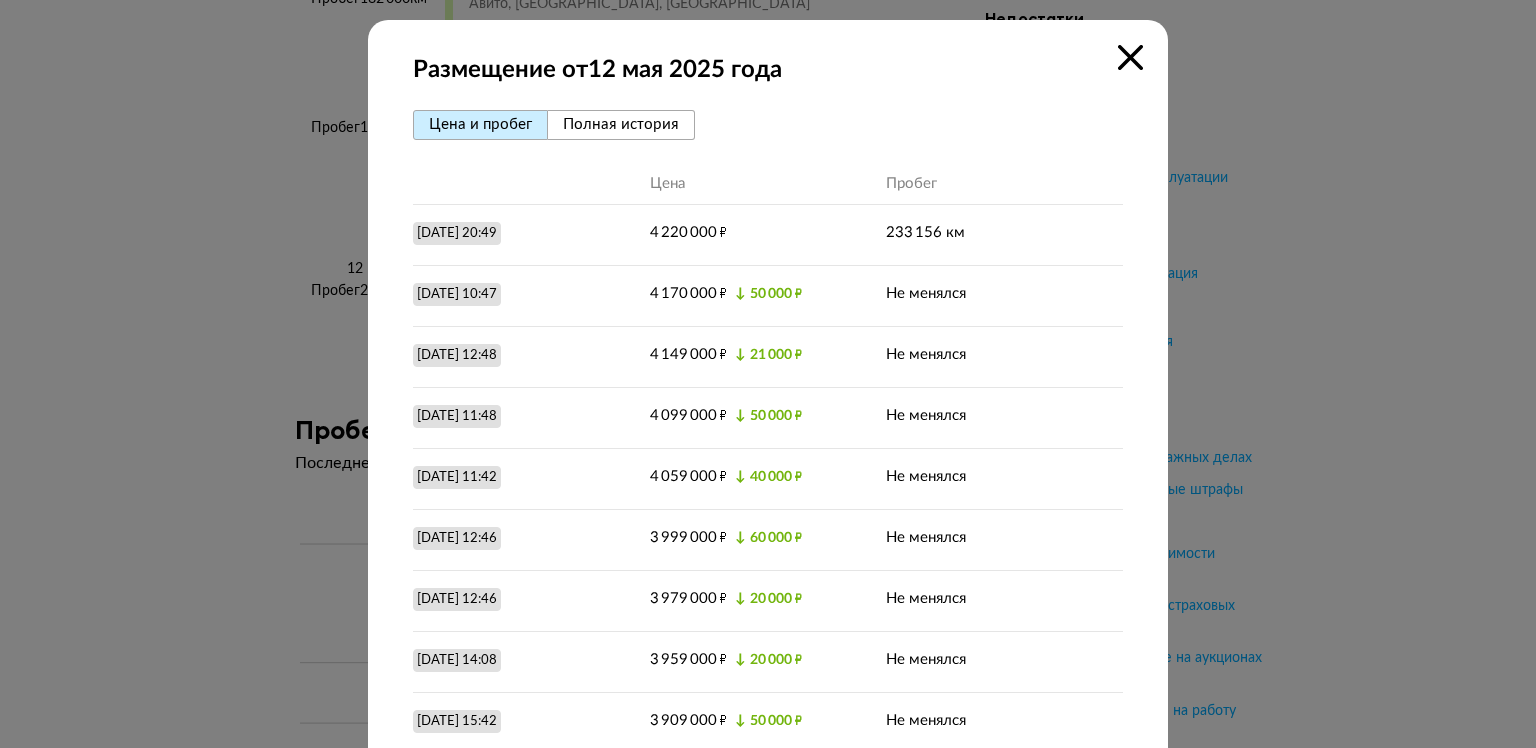 click at bounding box center (1130, 57) 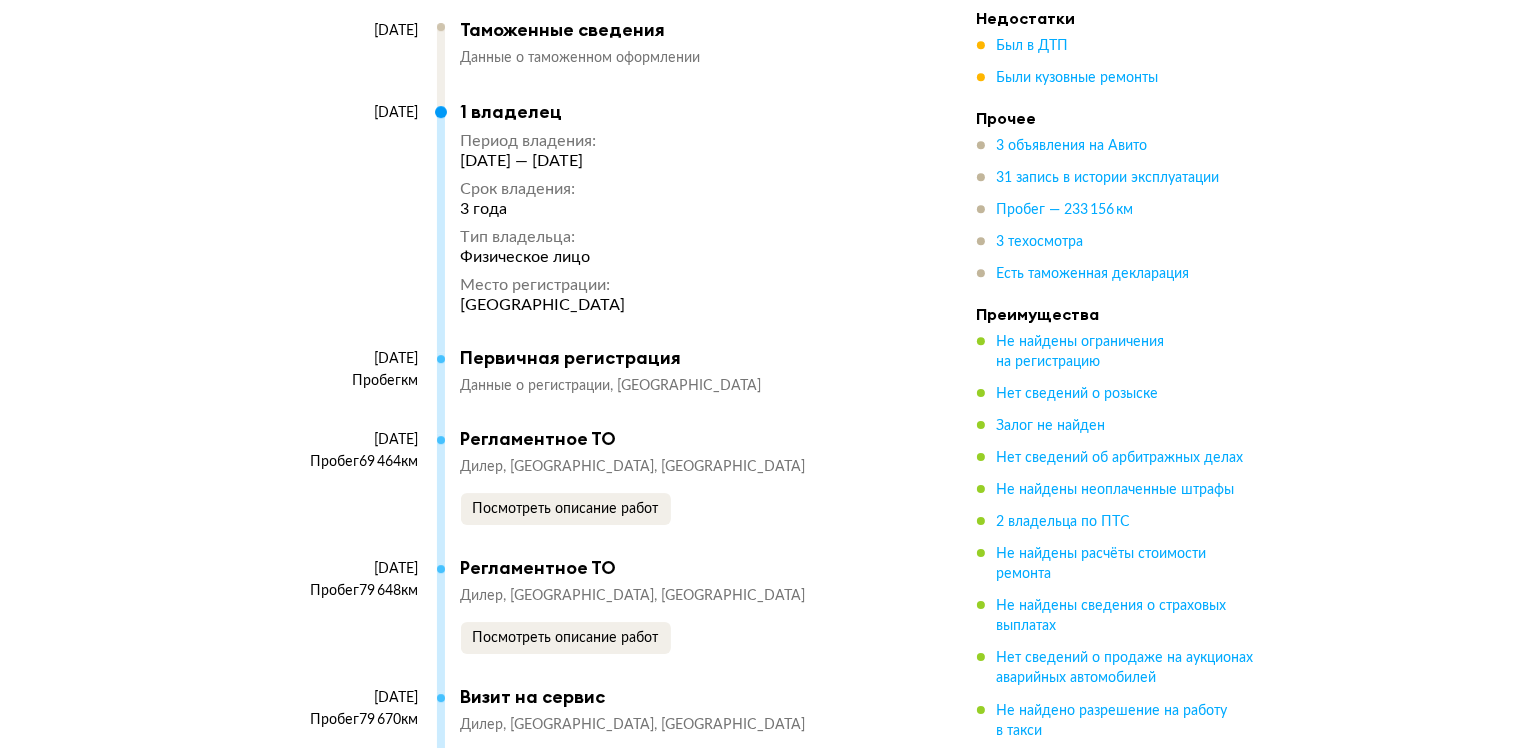 scroll, scrollTop: 5500, scrollLeft: 0, axis: vertical 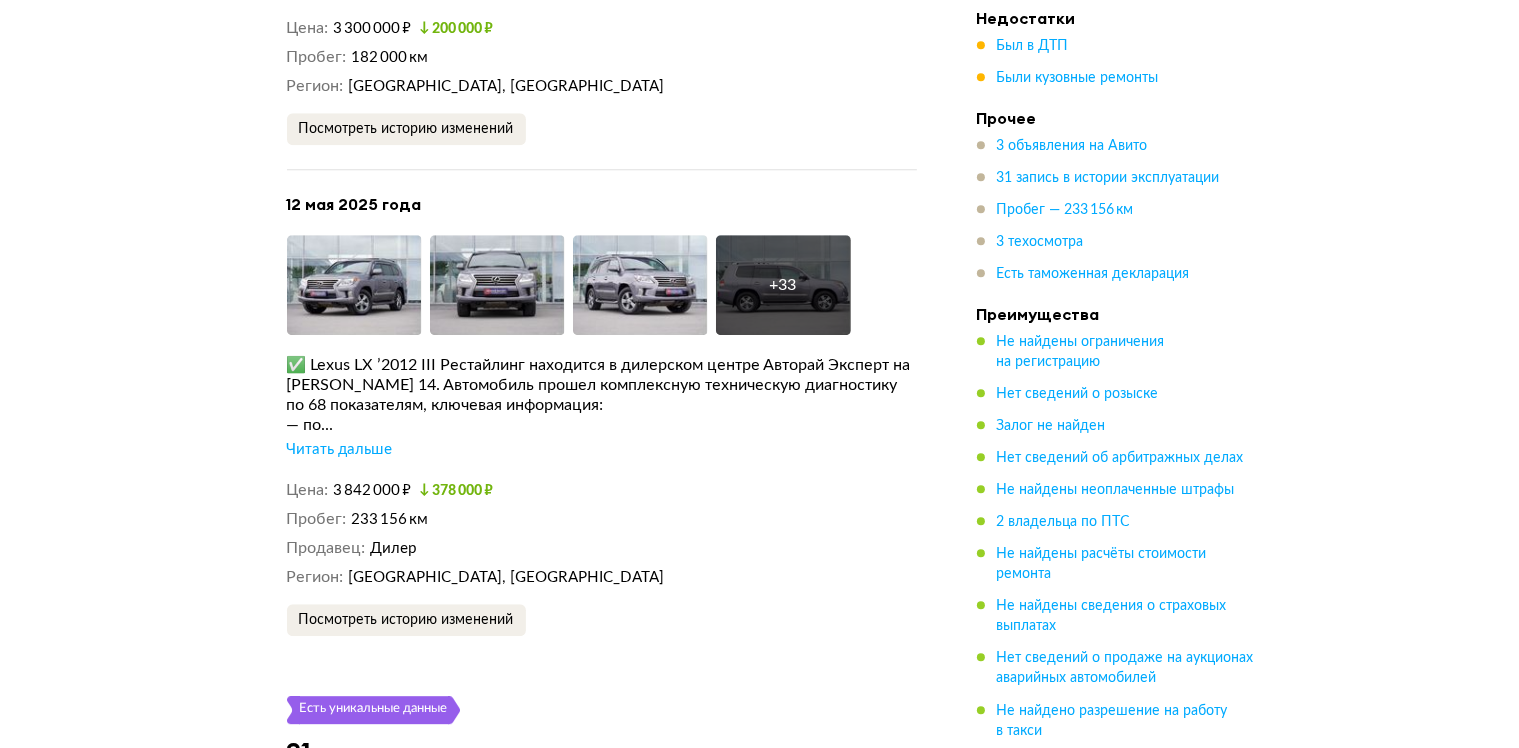 click on "Читать дальше" at bounding box center (340, 450) 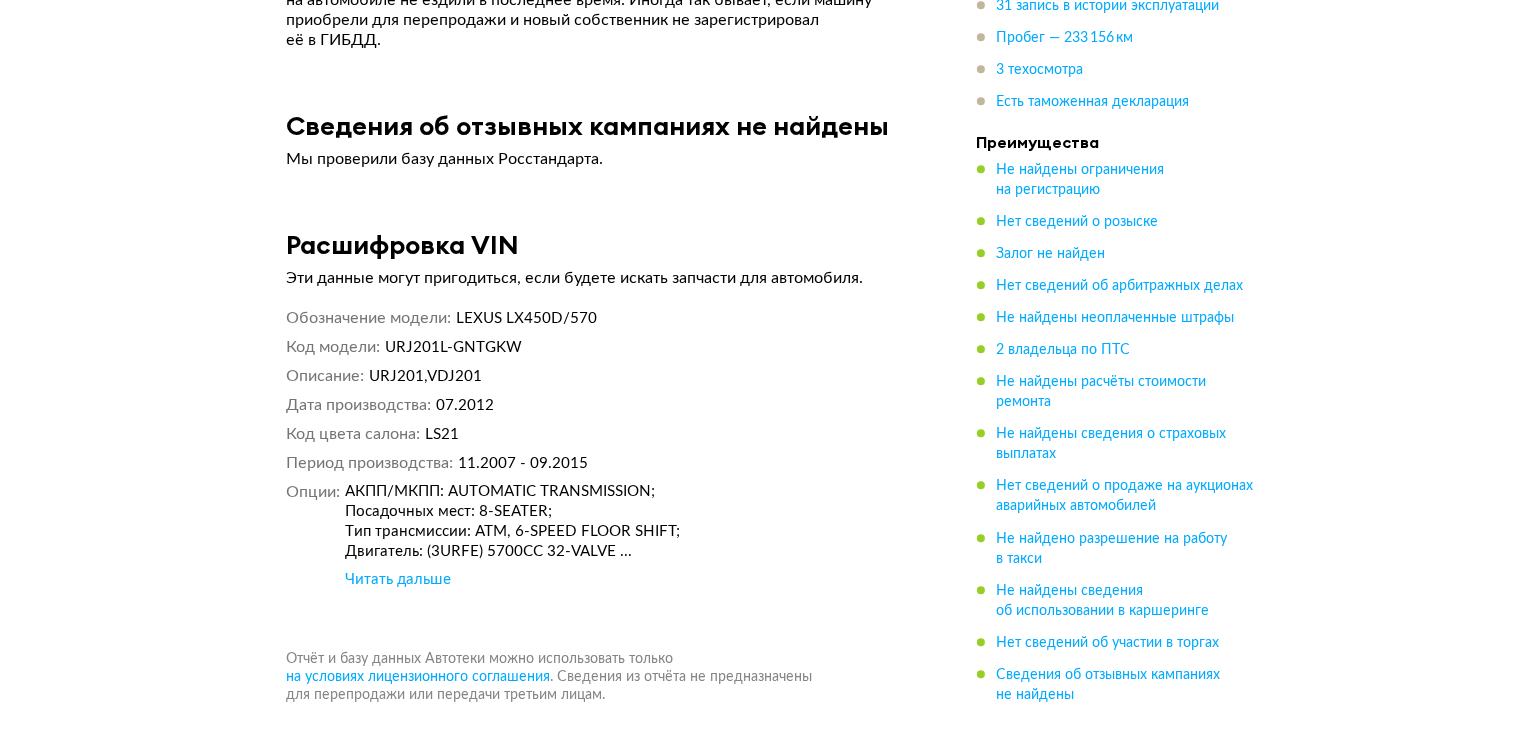 scroll, scrollTop: 12600, scrollLeft: 0, axis: vertical 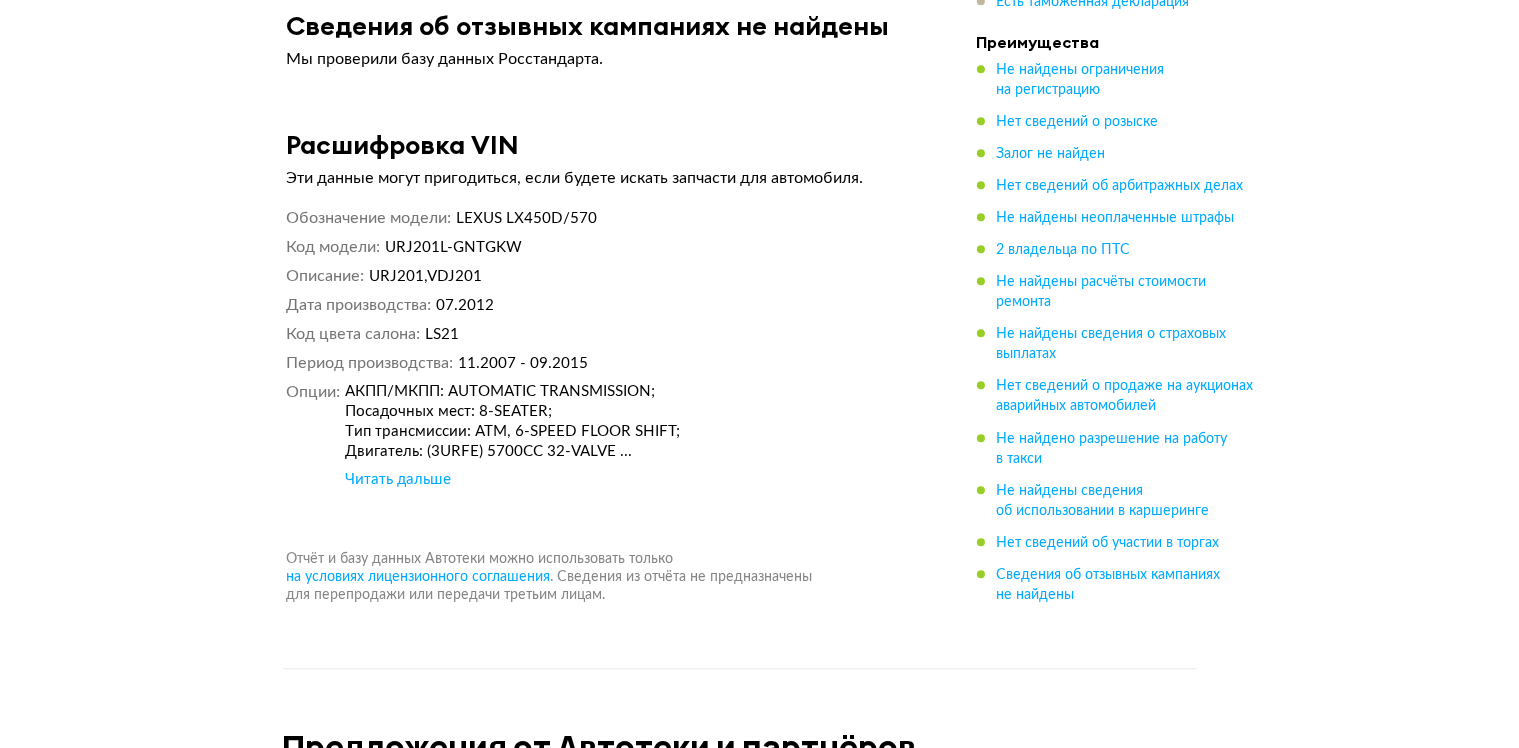 click on "Читать дальше" at bounding box center [398, 480] 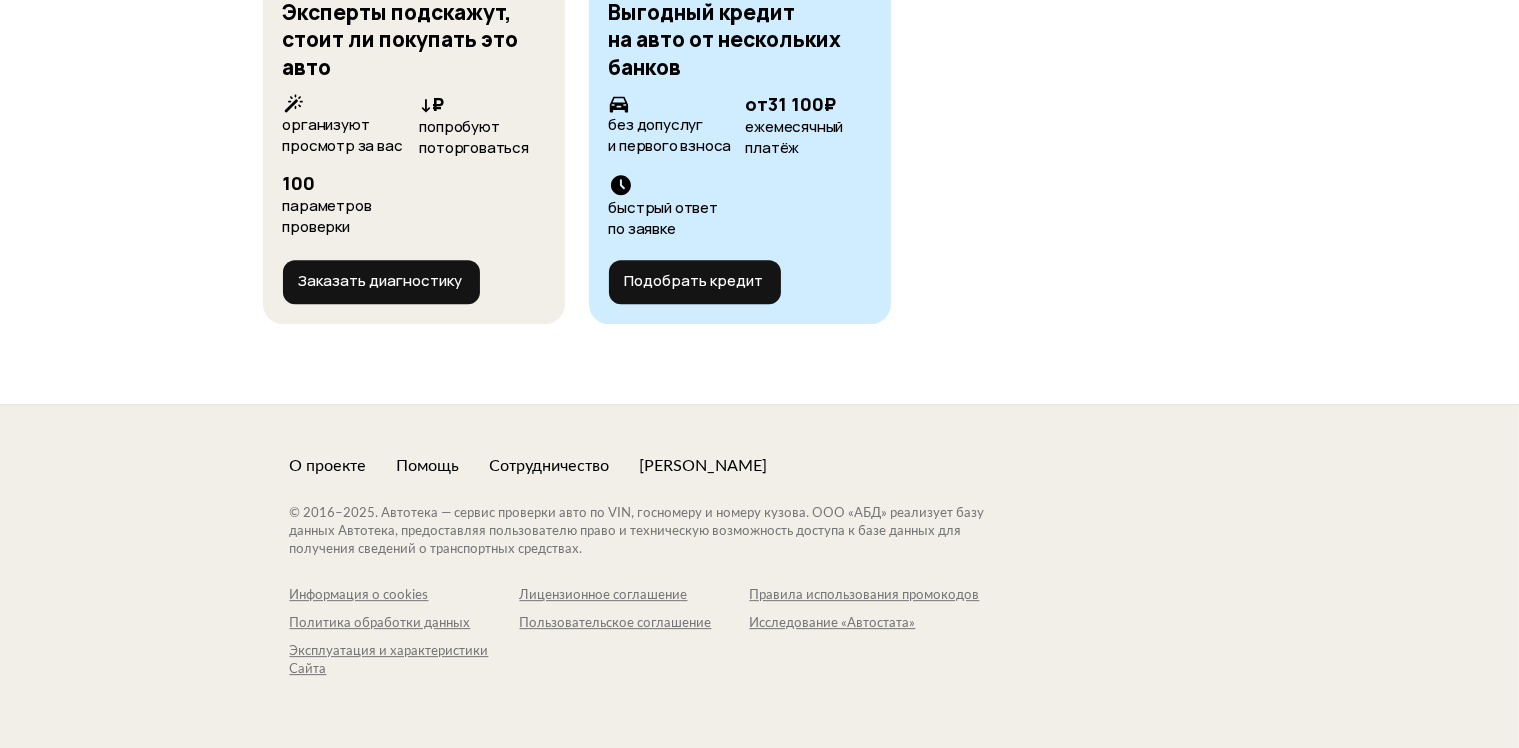 scroll, scrollTop: 12729, scrollLeft: 0, axis: vertical 